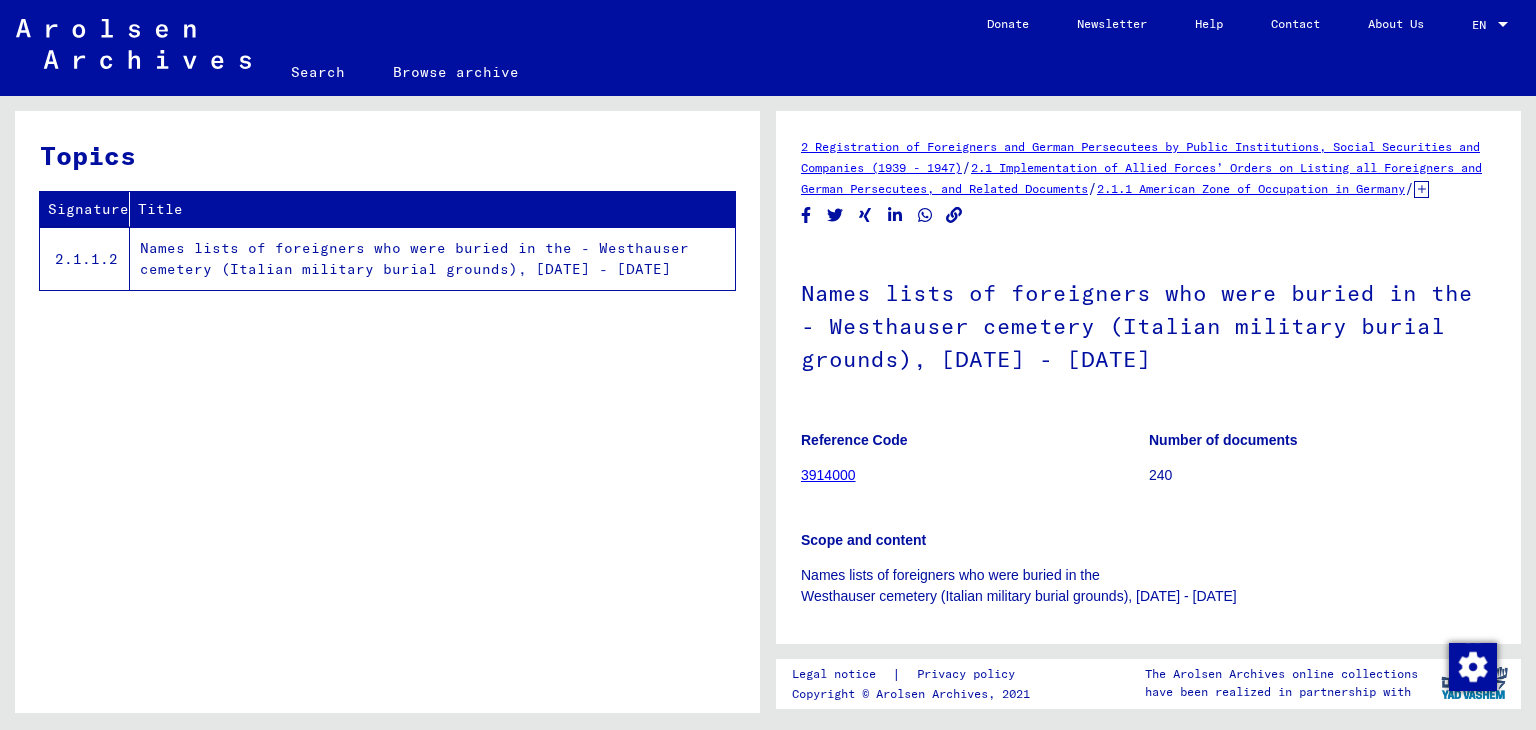 scroll, scrollTop: 0, scrollLeft: 0, axis: both 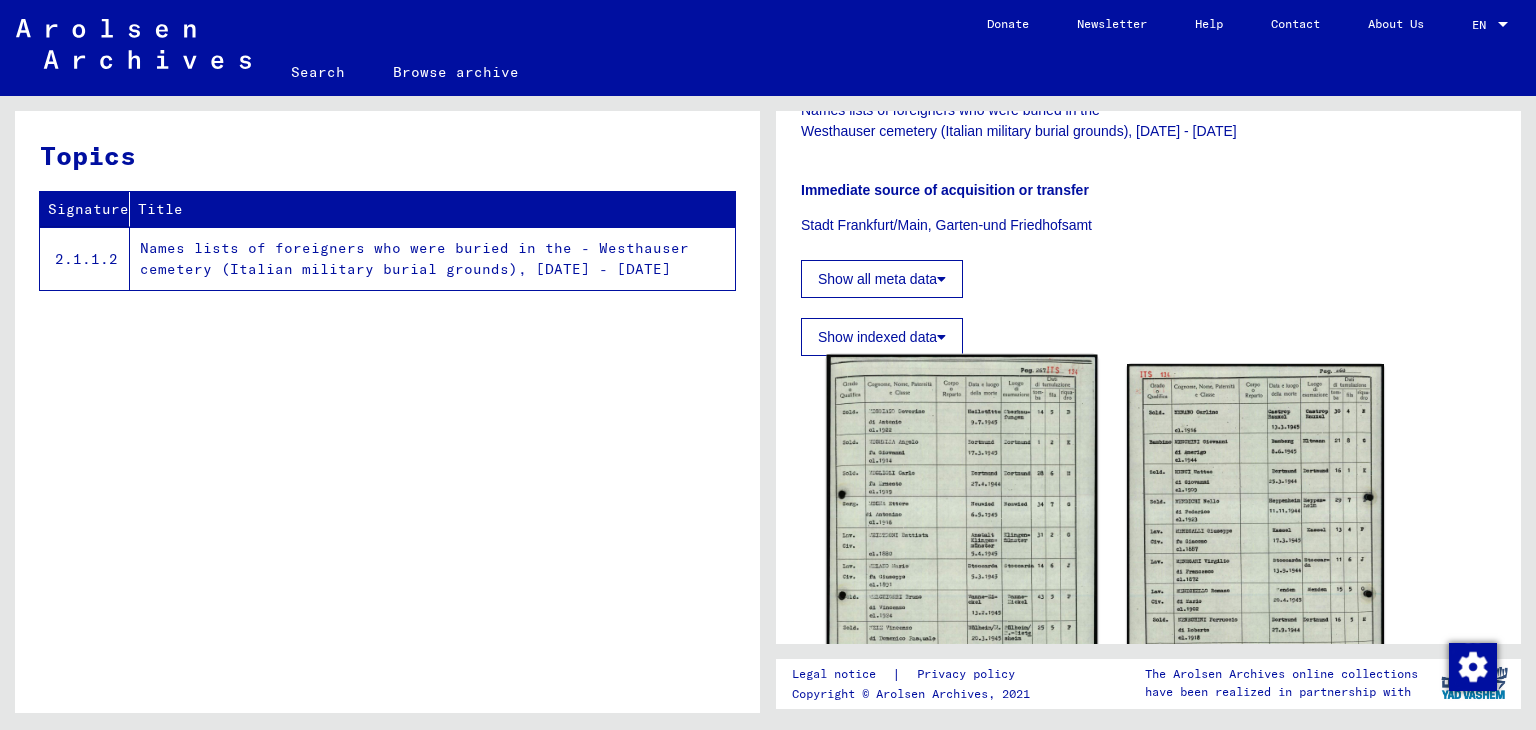 click 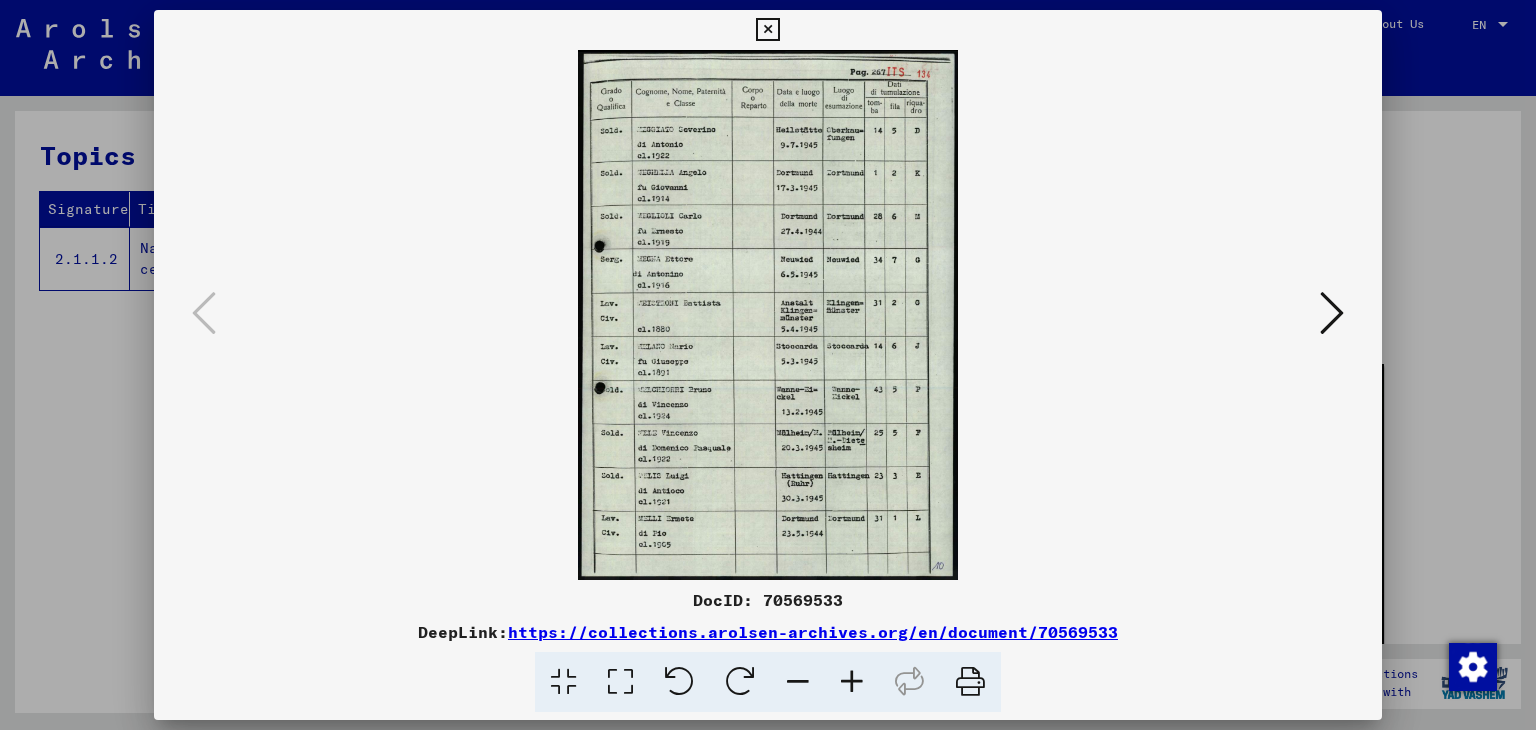 click at bounding box center [767, 30] 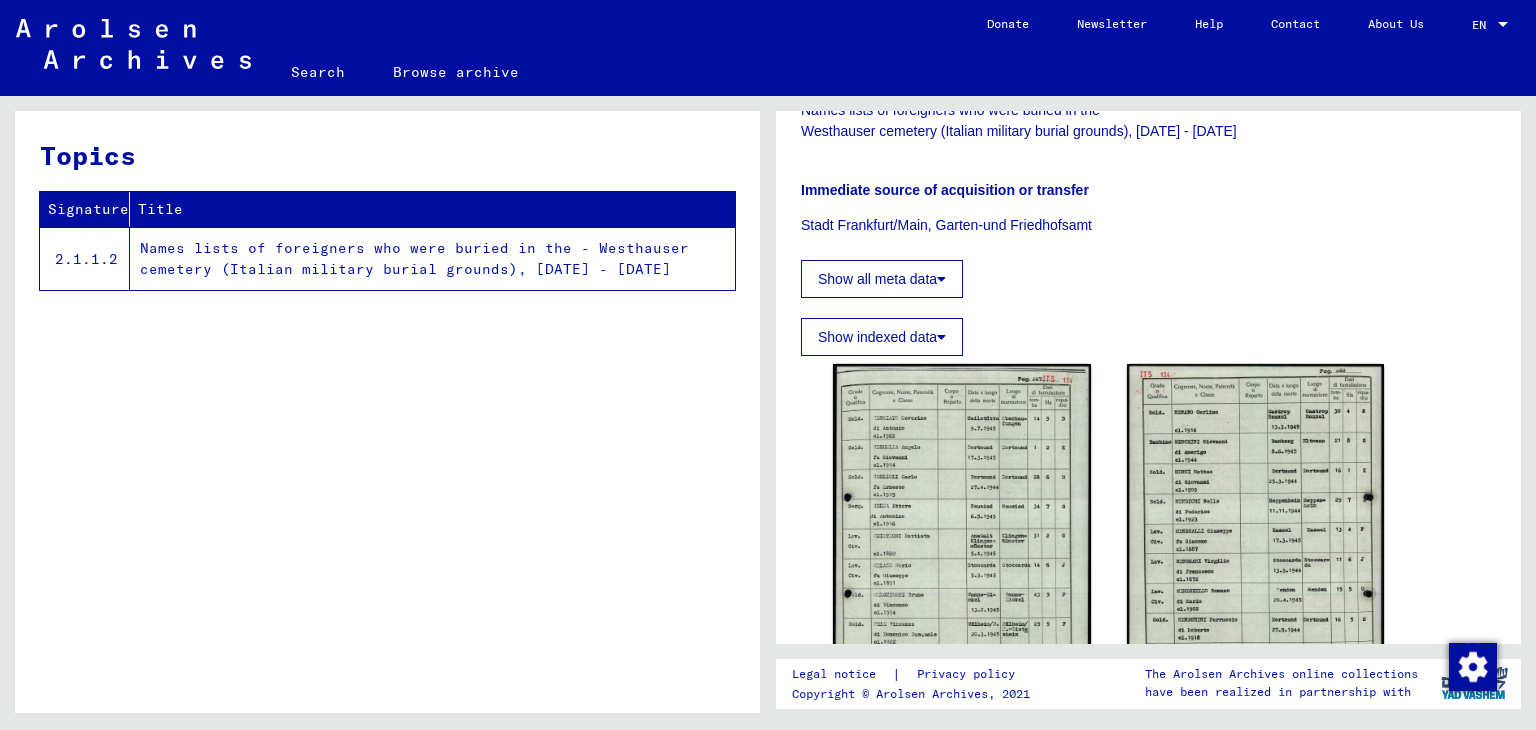 click on "Show all meta data" 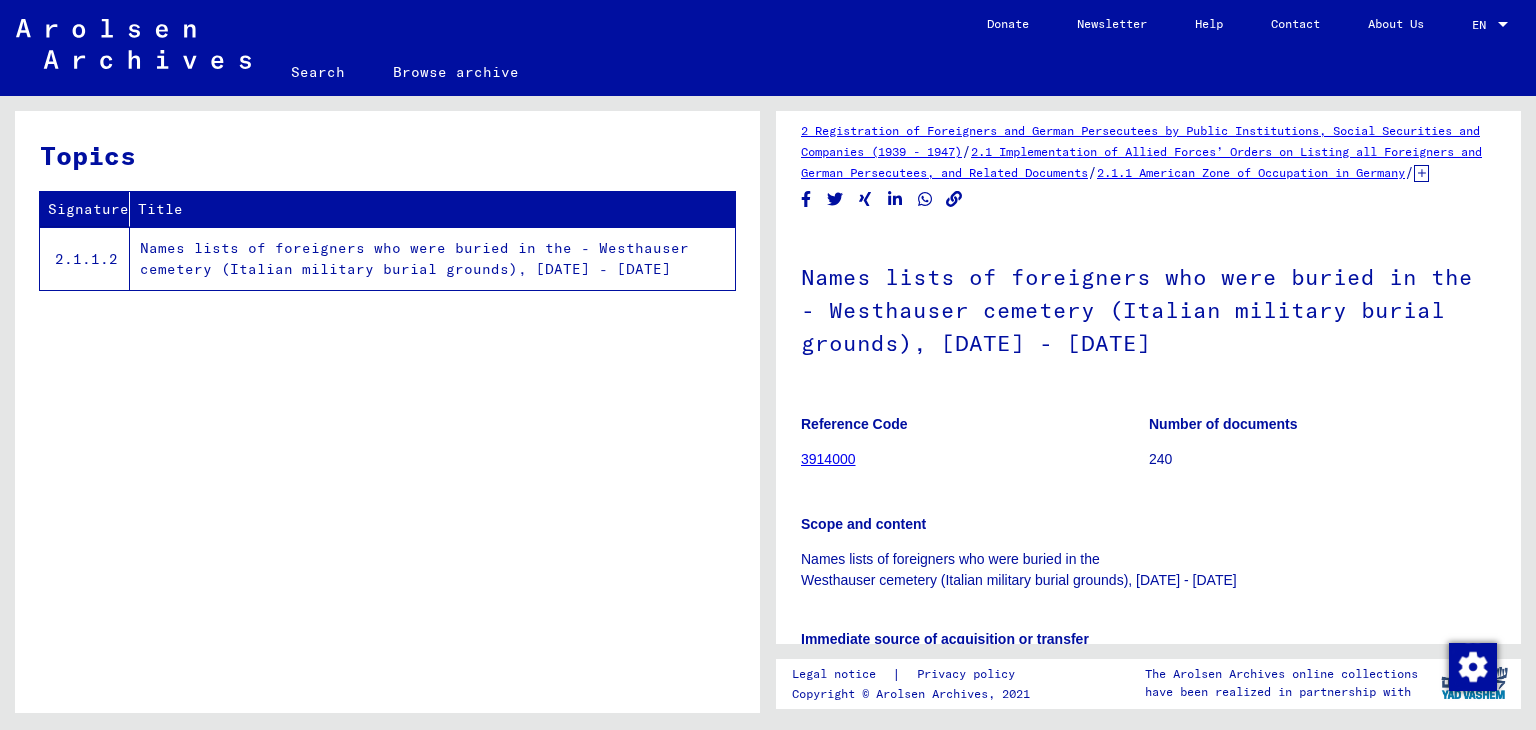scroll, scrollTop: 0, scrollLeft: 0, axis: both 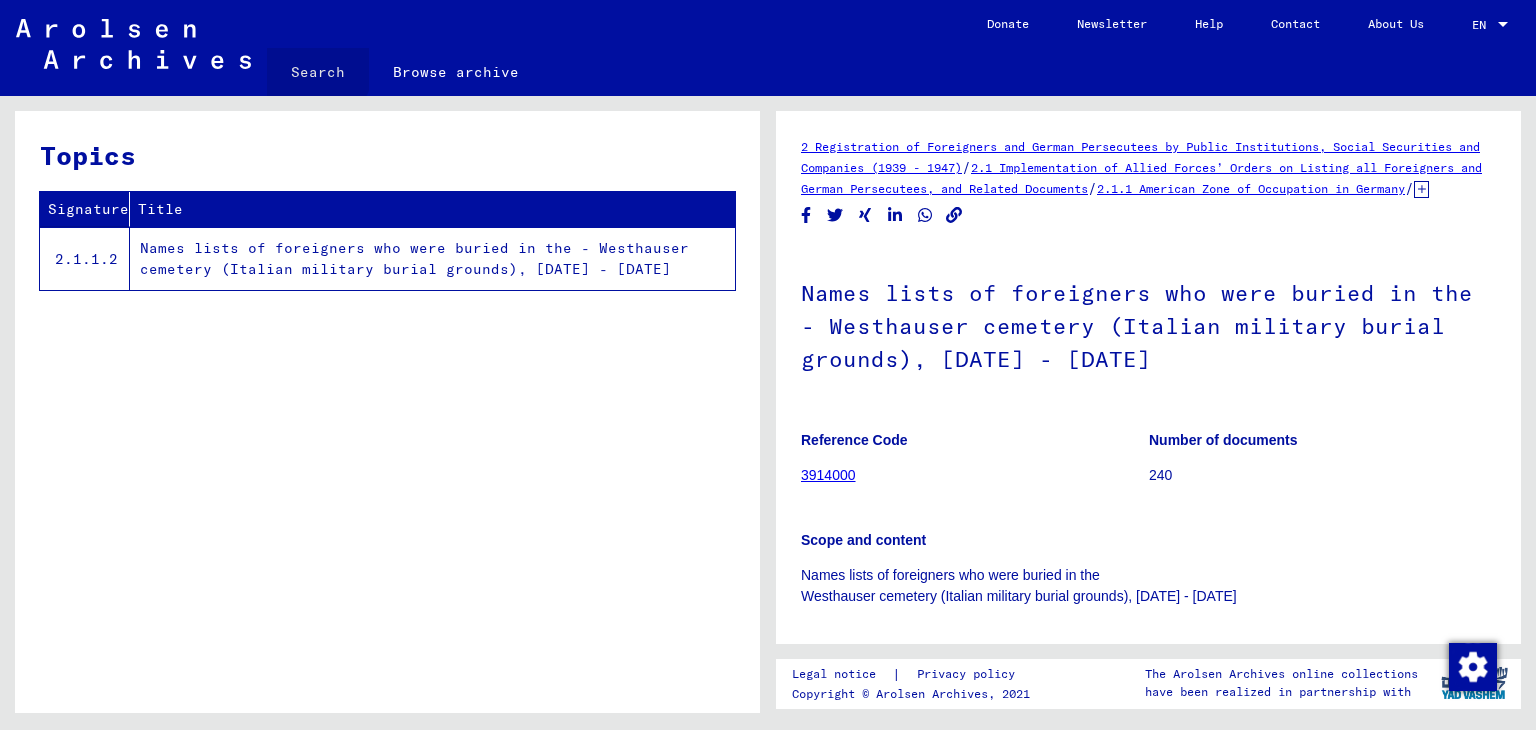 click on "Search" 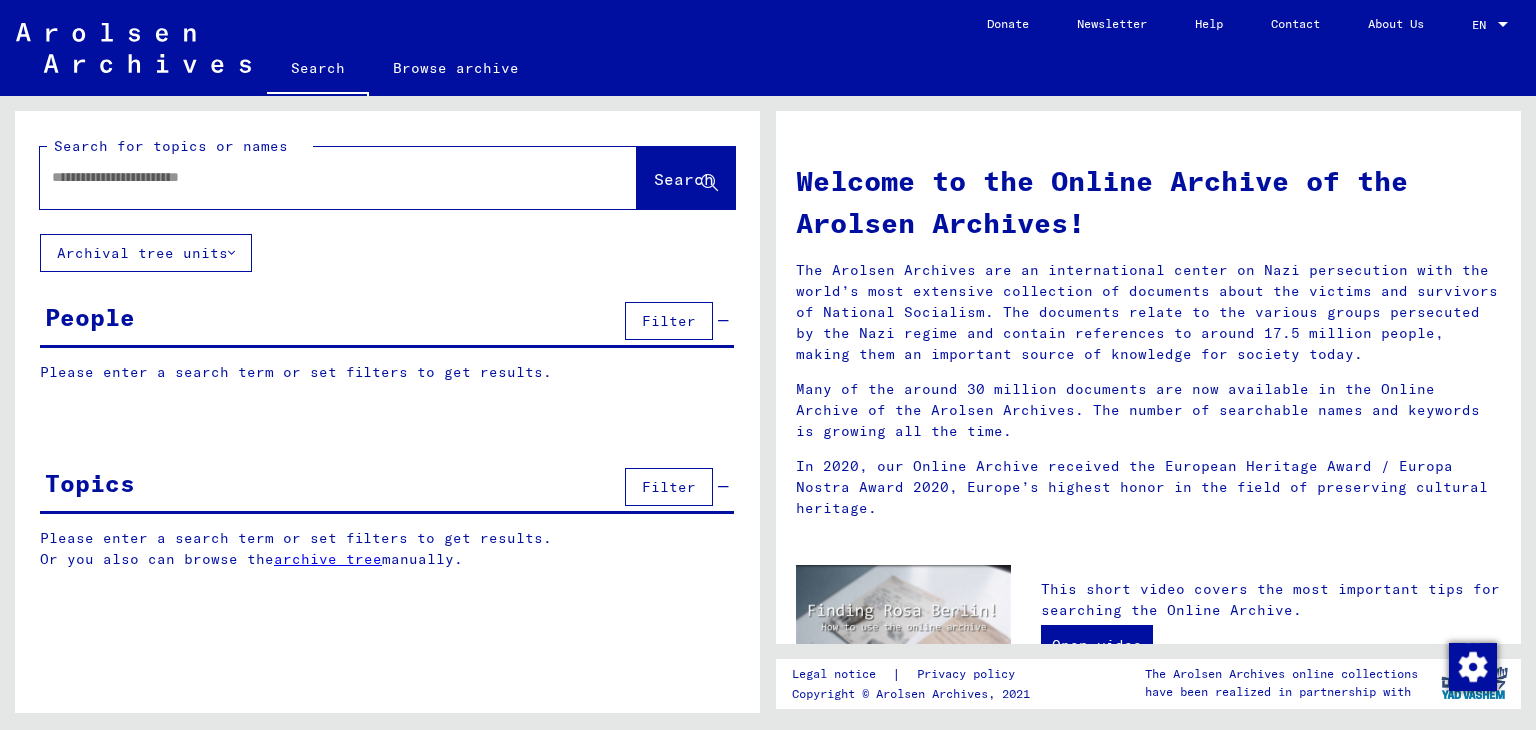 click at bounding box center (314, 177) 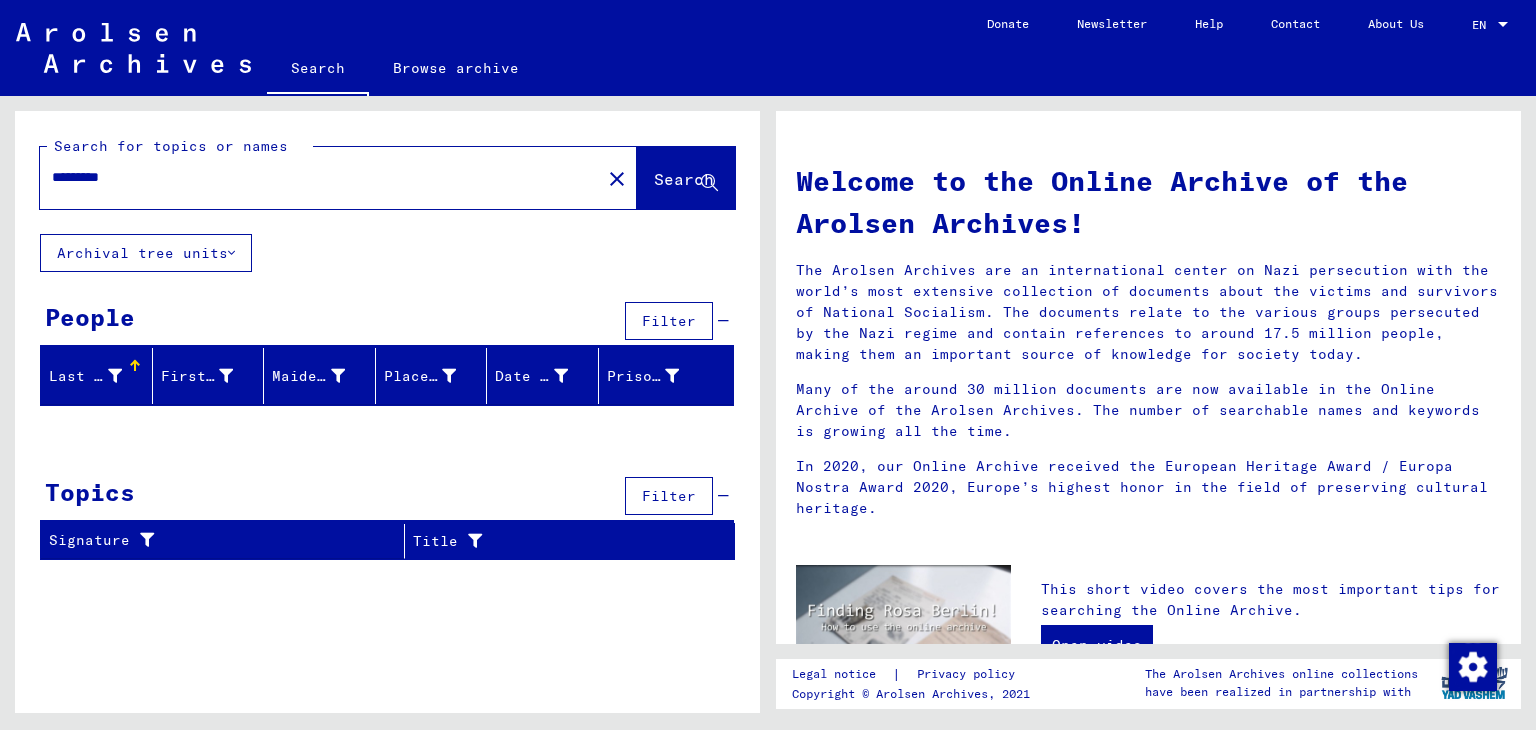 type on "*********" 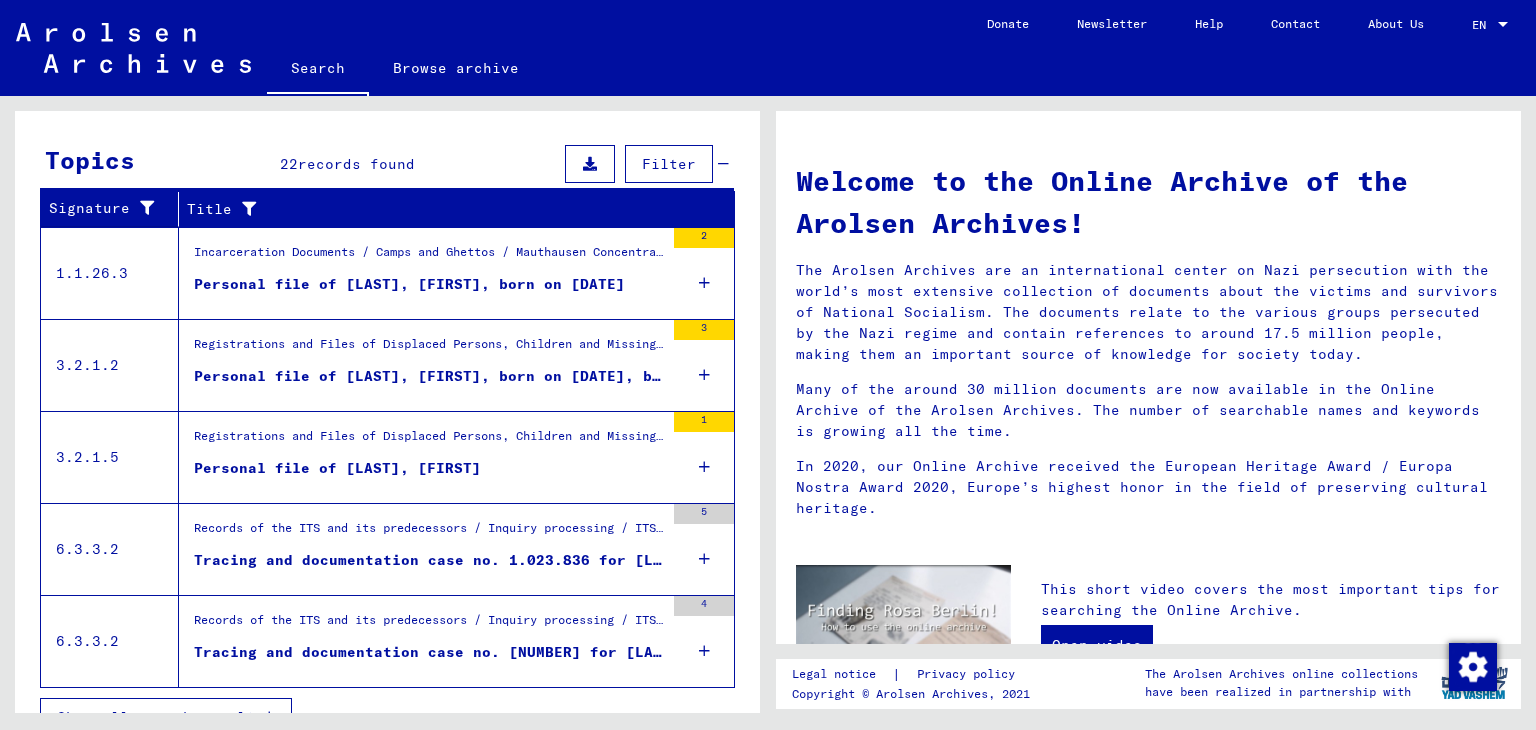 scroll, scrollTop: 662, scrollLeft: 0, axis: vertical 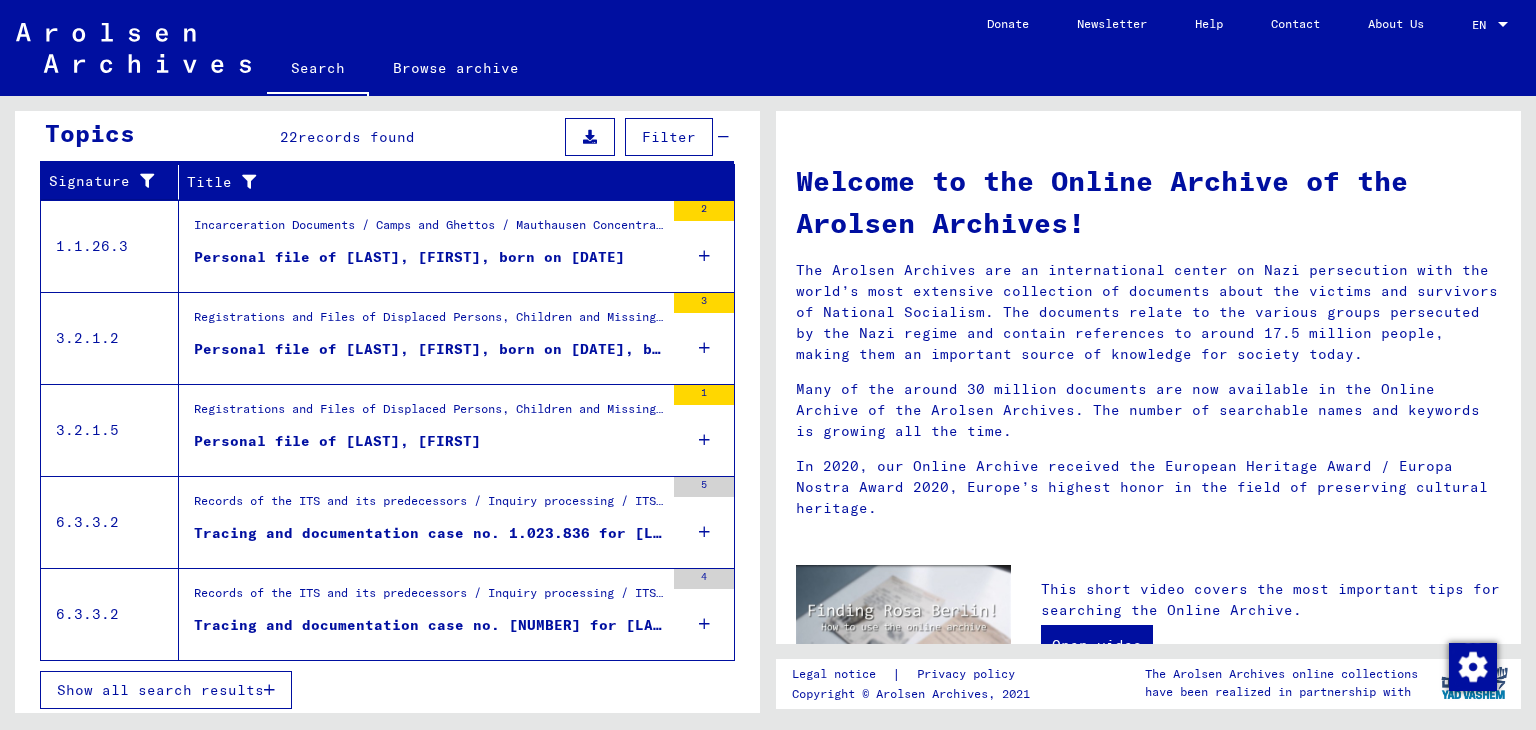 click on "Show all search results" at bounding box center (160, 690) 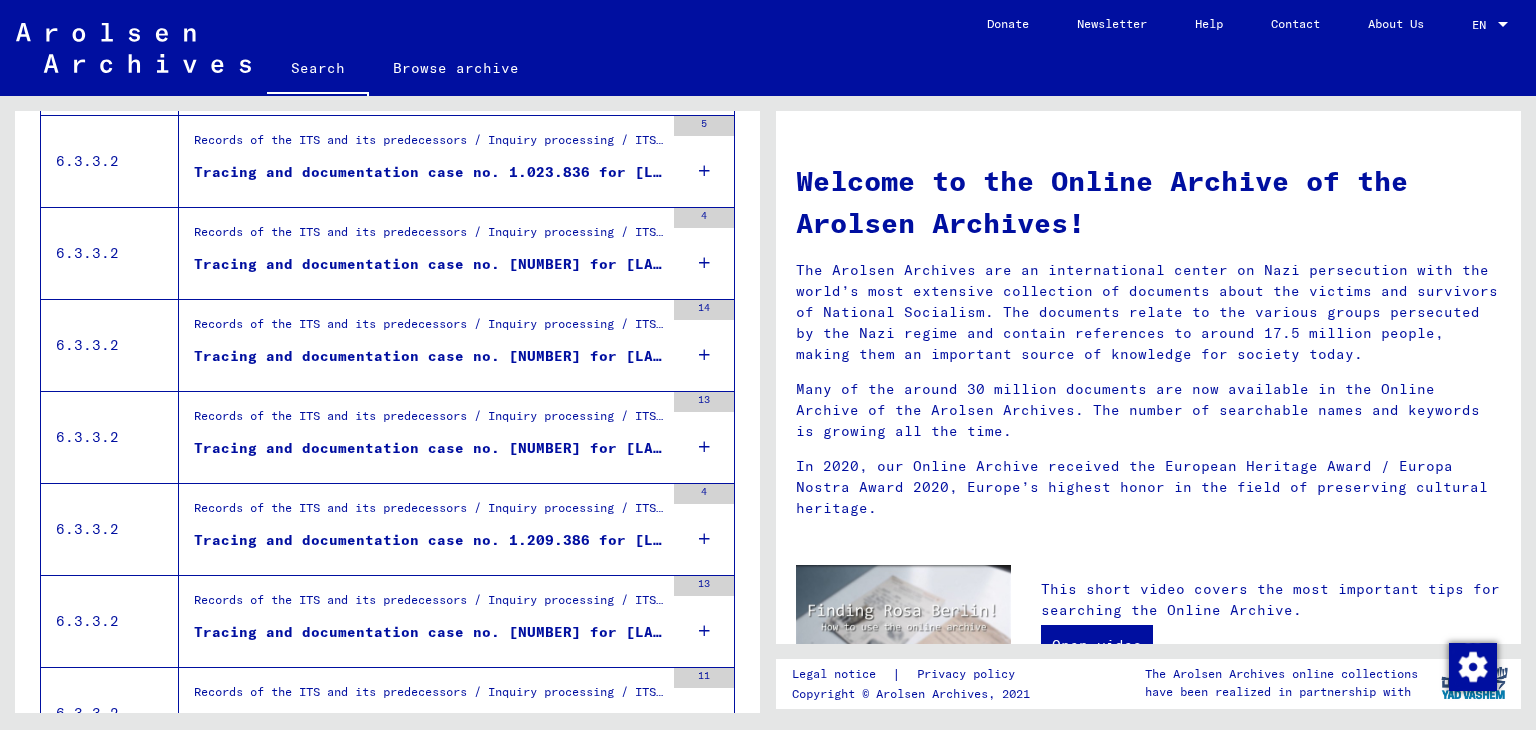 scroll, scrollTop: 303, scrollLeft: 0, axis: vertical 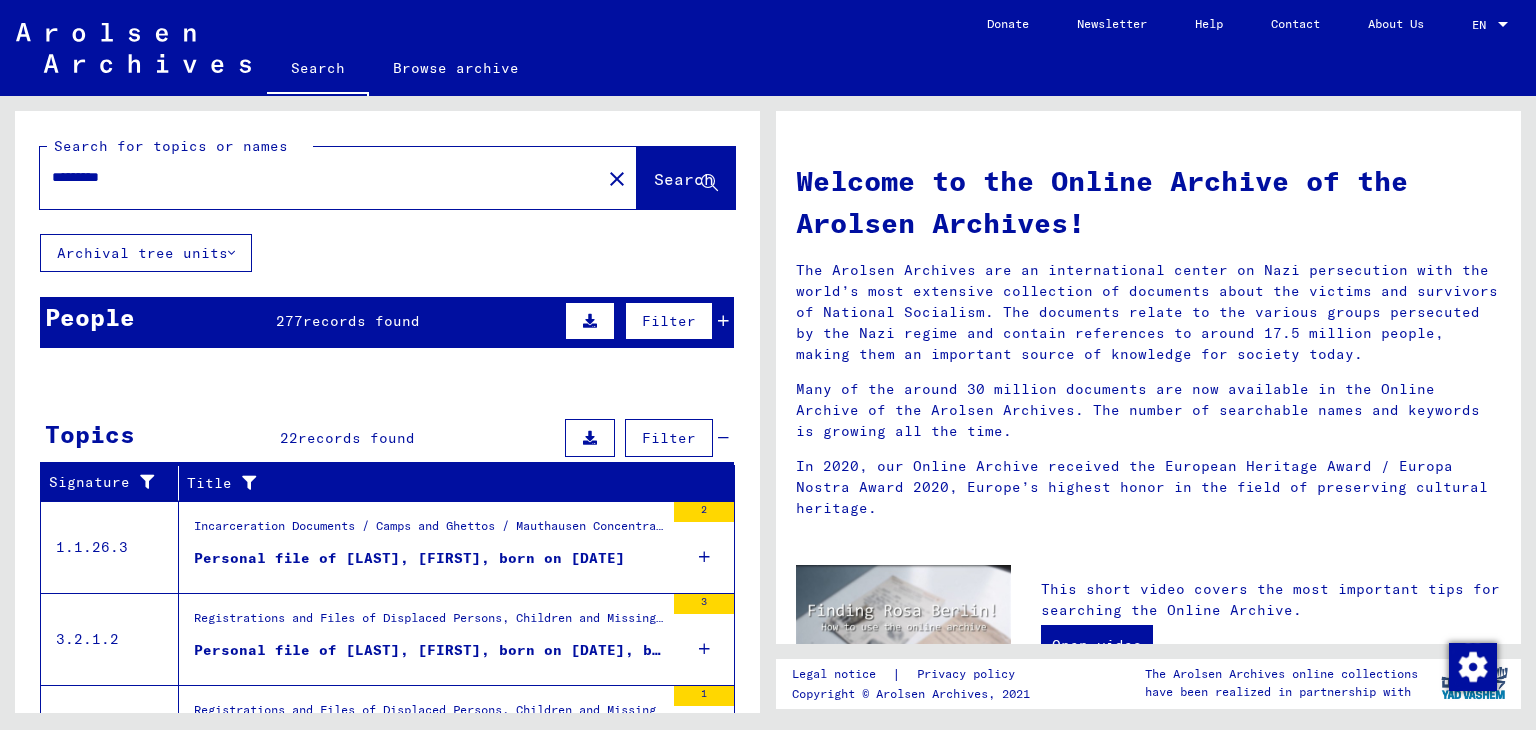 click on "*********" at bounding box center [314, 177] 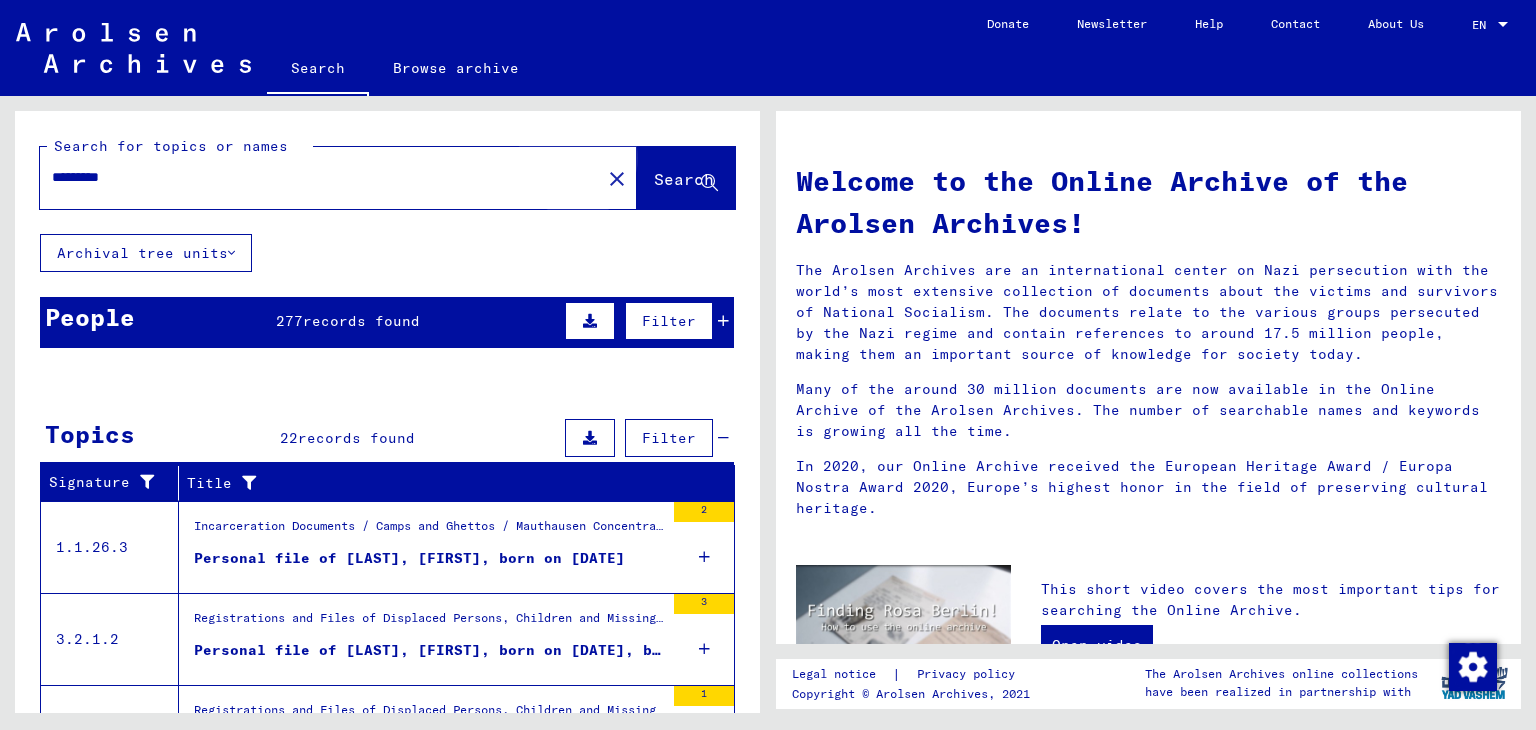 click on "Search" 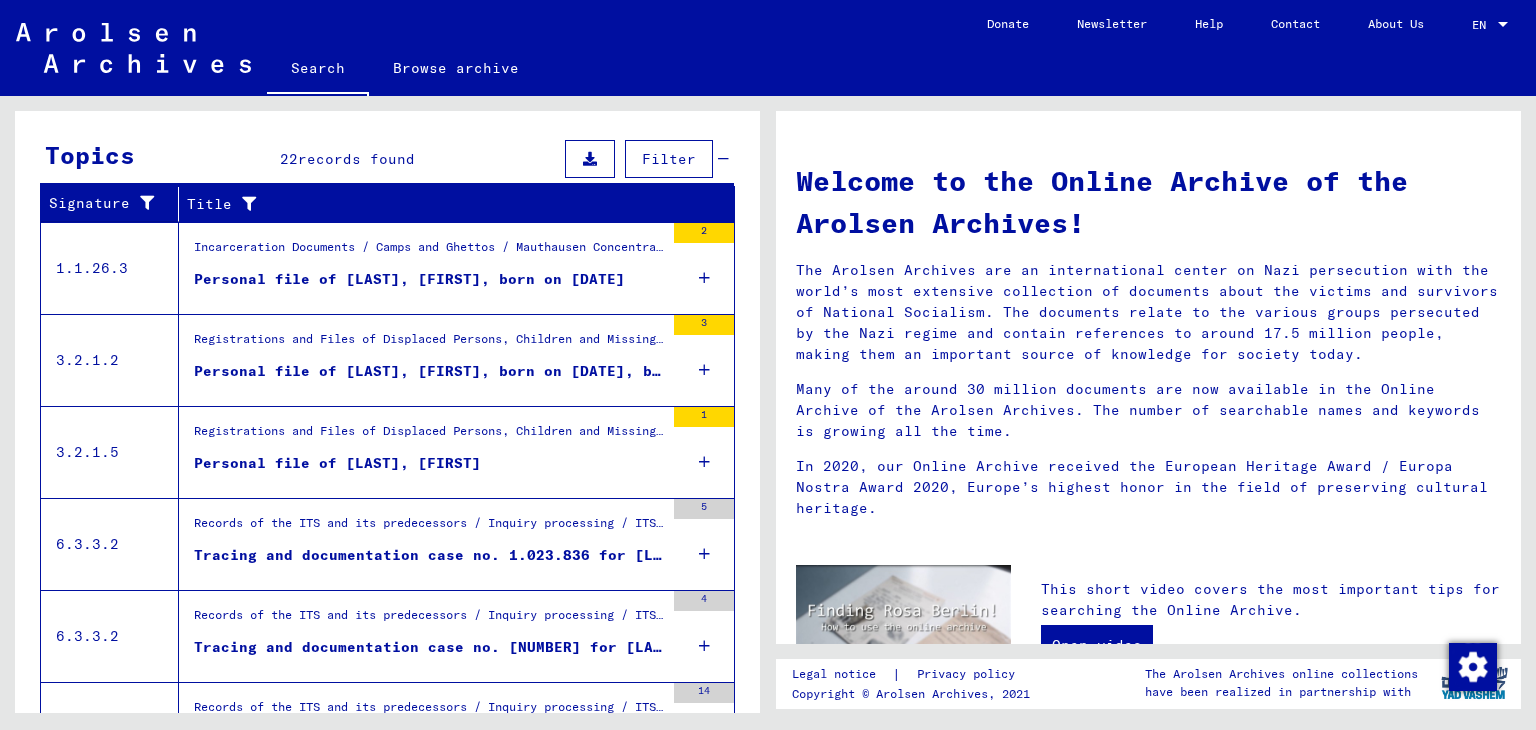 scroll, scrollTop: 285, scrollLeft: 0, axis: vertical 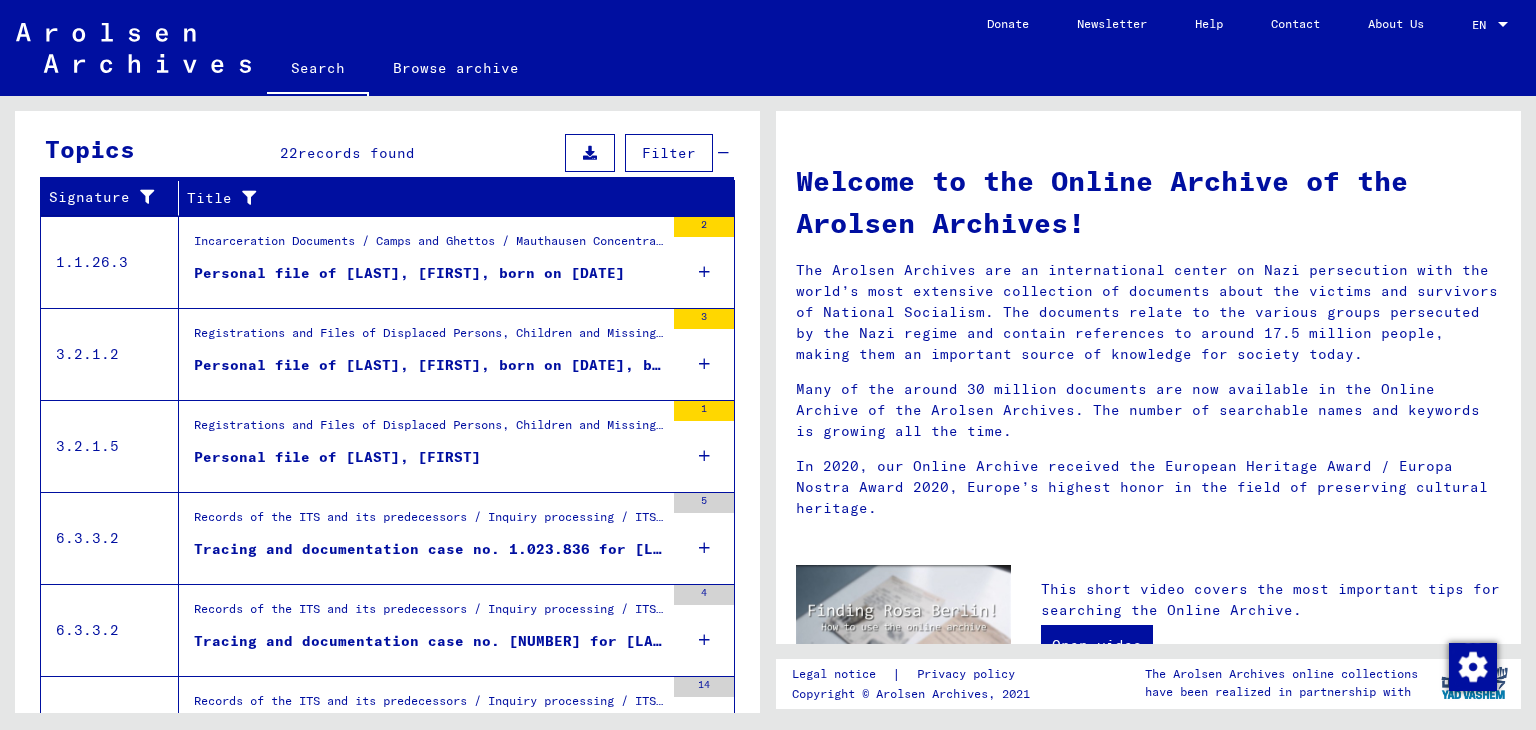 click on "Incarceration Documents / Camps and Ghettos / Mauthausen Concentration Camp / Individual Documents Regarding Male Detainees Mauthausen / Personal Files (male) - Concentration Camp Mauthausen / Files with names from CORBIN" at bounding box center [429, 246] 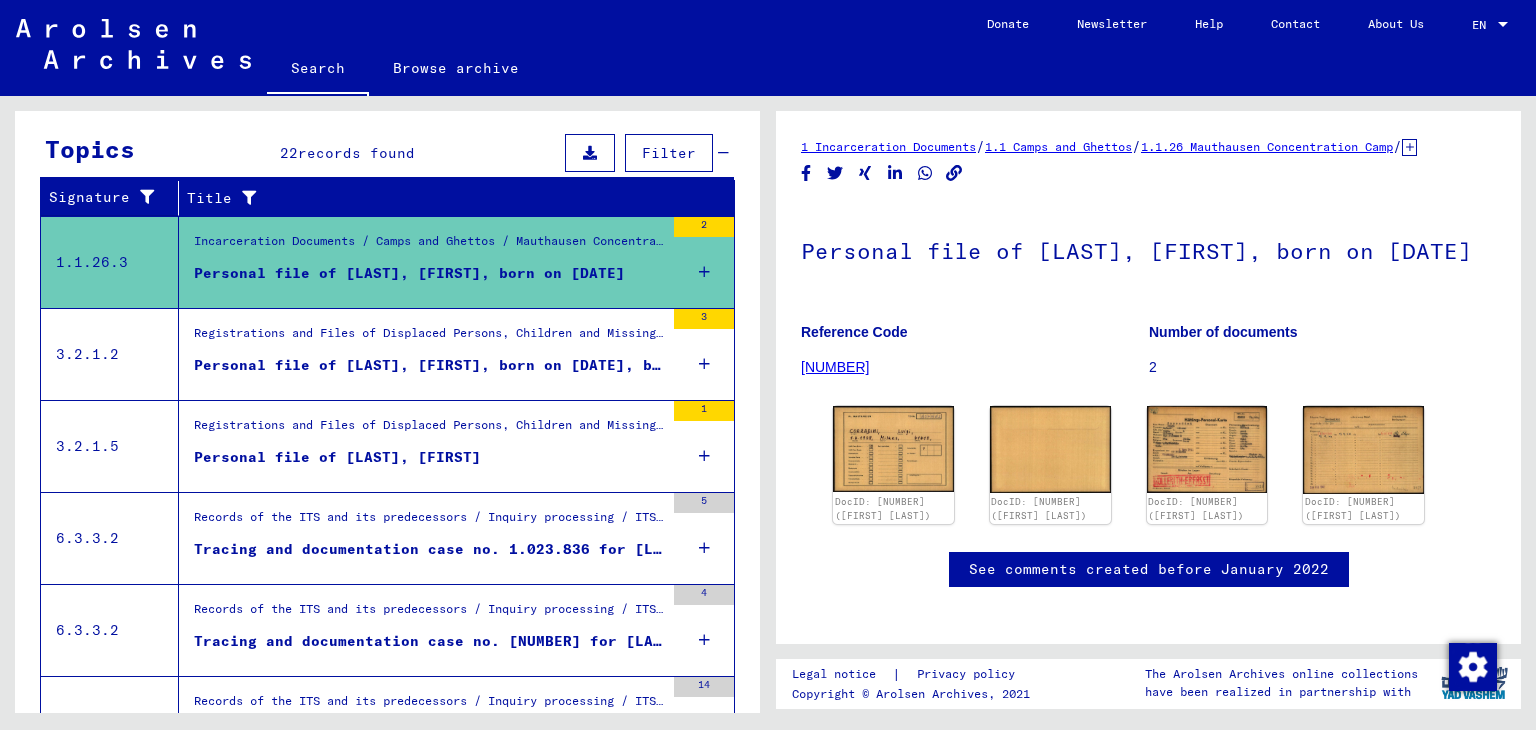 click on "Registrations and Files of Displaced Persons, Children and Missing Persons / Relief Programs of Various Organizations / IRO “Care and Maintenance” Program / CM/1 Files originating in Italy / CM/1 files from Italy  A-Z / Files with names from COCCOLO" at bounding box center [429, 339] 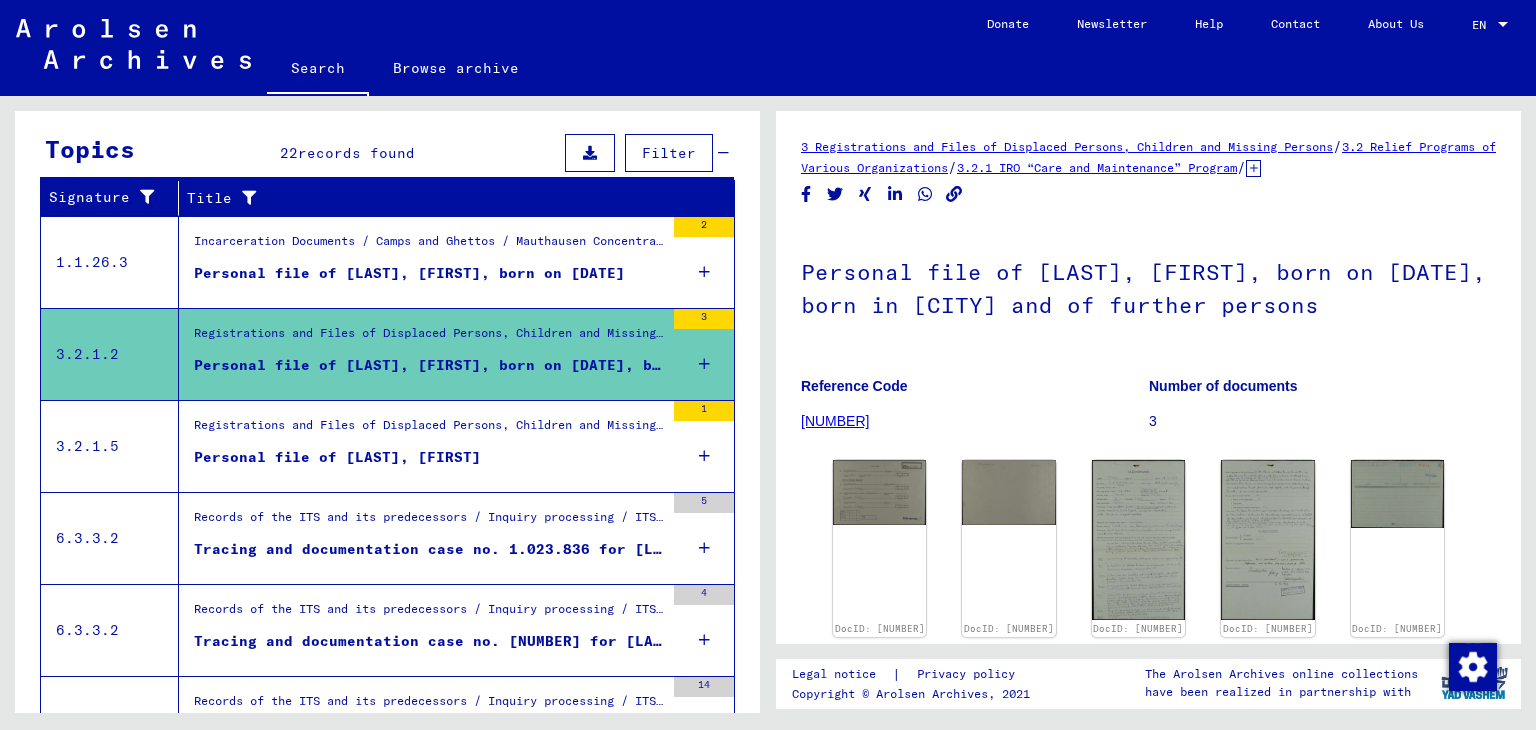 scroll, scrollTop: 0, scrollLeft: 0, axis: both 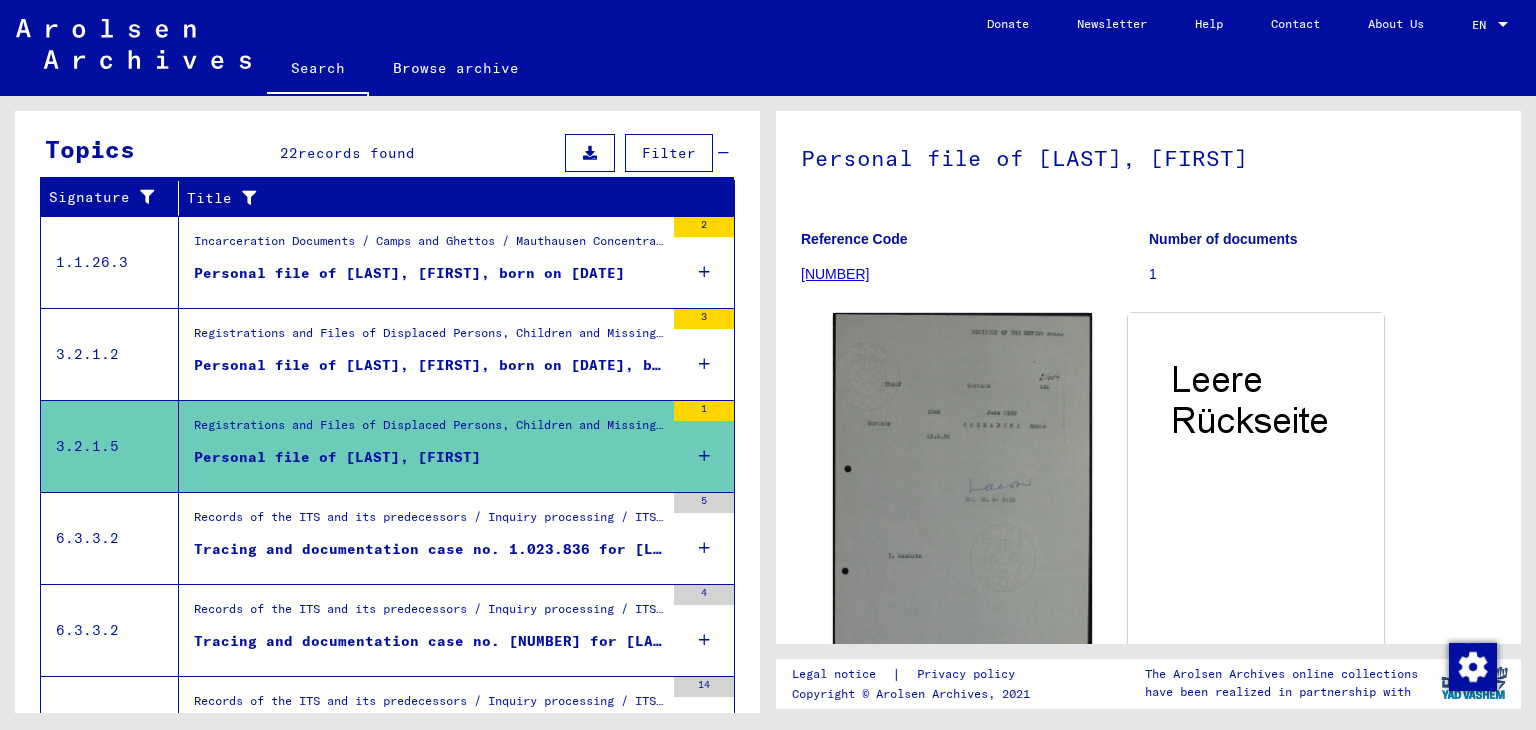 click on "Records of the ITS and its predecessors / Inquiry processing / ITS case files as of 1947 / Repository of T/D cases / Tracing and documentation cases with (T/D) numbers between 1.000.000 and 1.249.999 / Tracing and documentation cases with (T/D) numbers between 1.023.500 and 1.023.999" at bounding box center (429, 522) 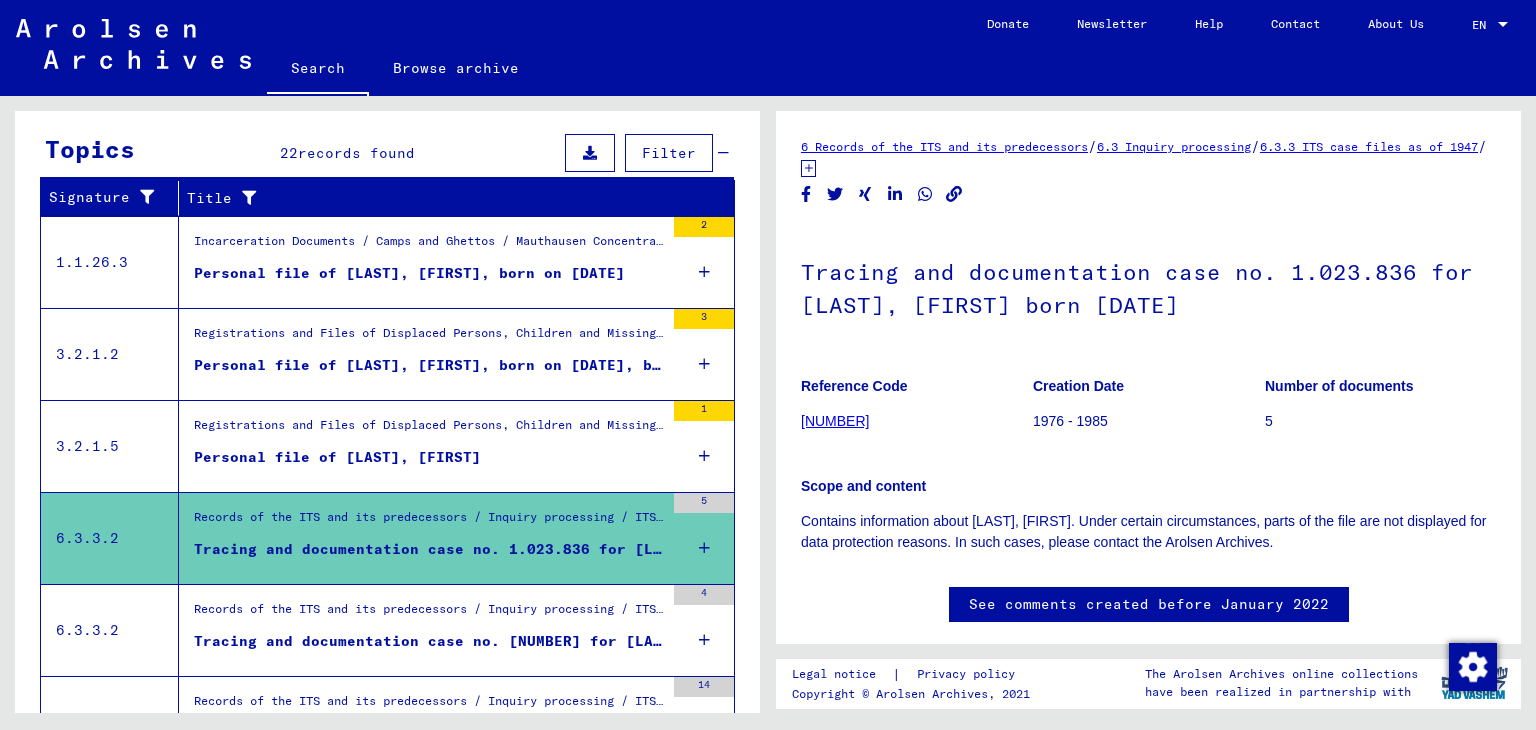scroll, scrollTop: 0, scrollLeft: 0, axis: both 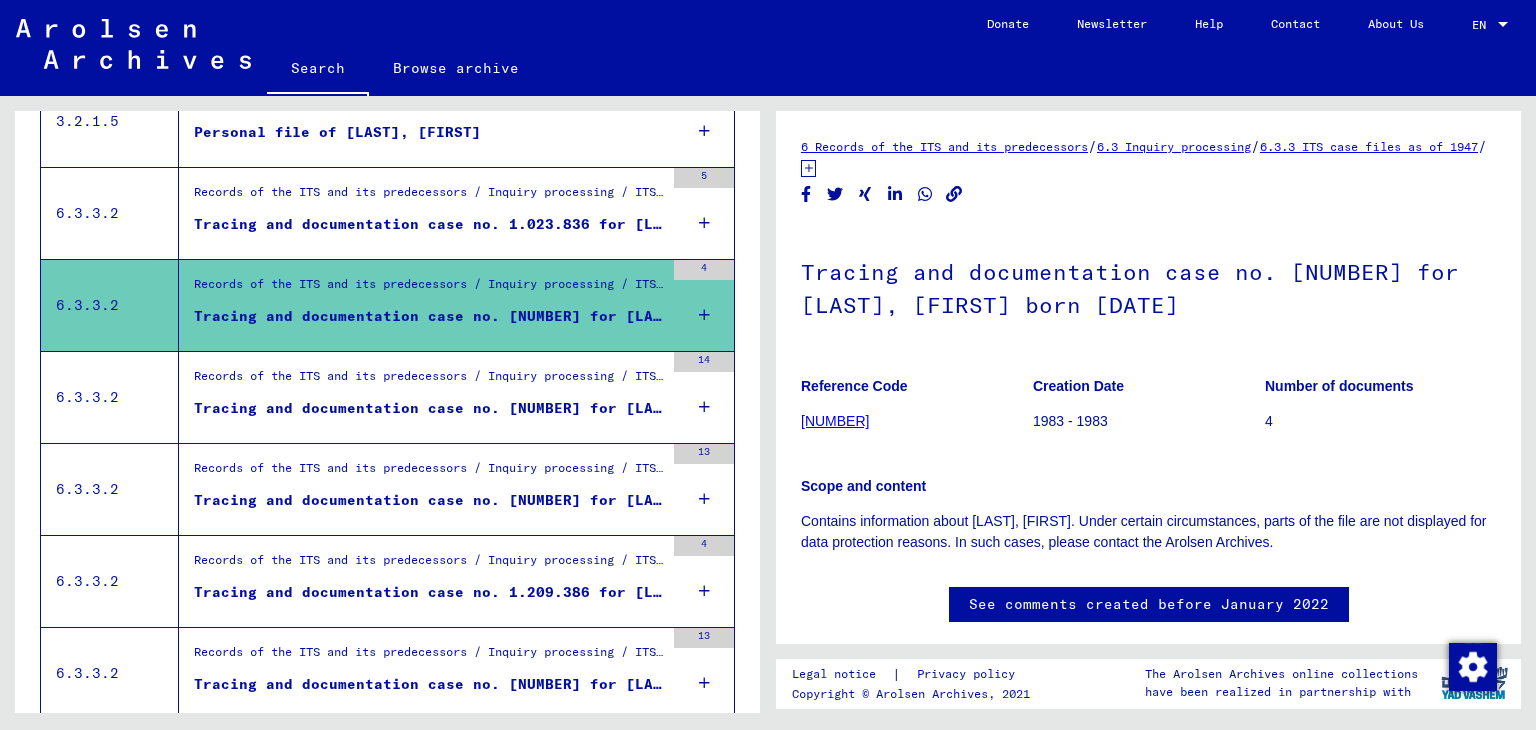 click on "Tracing and documentation case no. [NUMBER] for [LAST], [FIRST] born [DATE]" at bounding box center [429, 408] 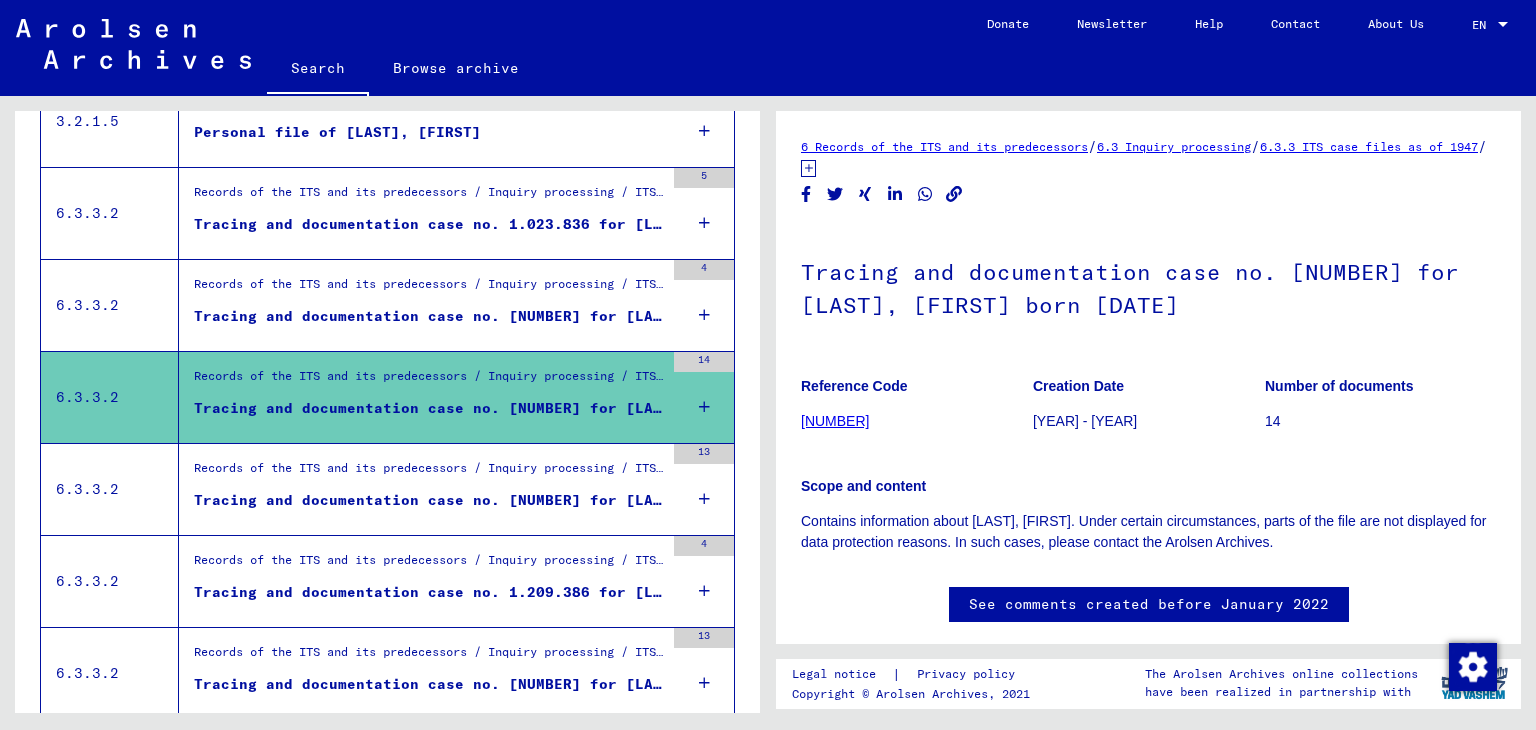 scroll, scrollTop: 0, scrollLeft: 0, axis: both 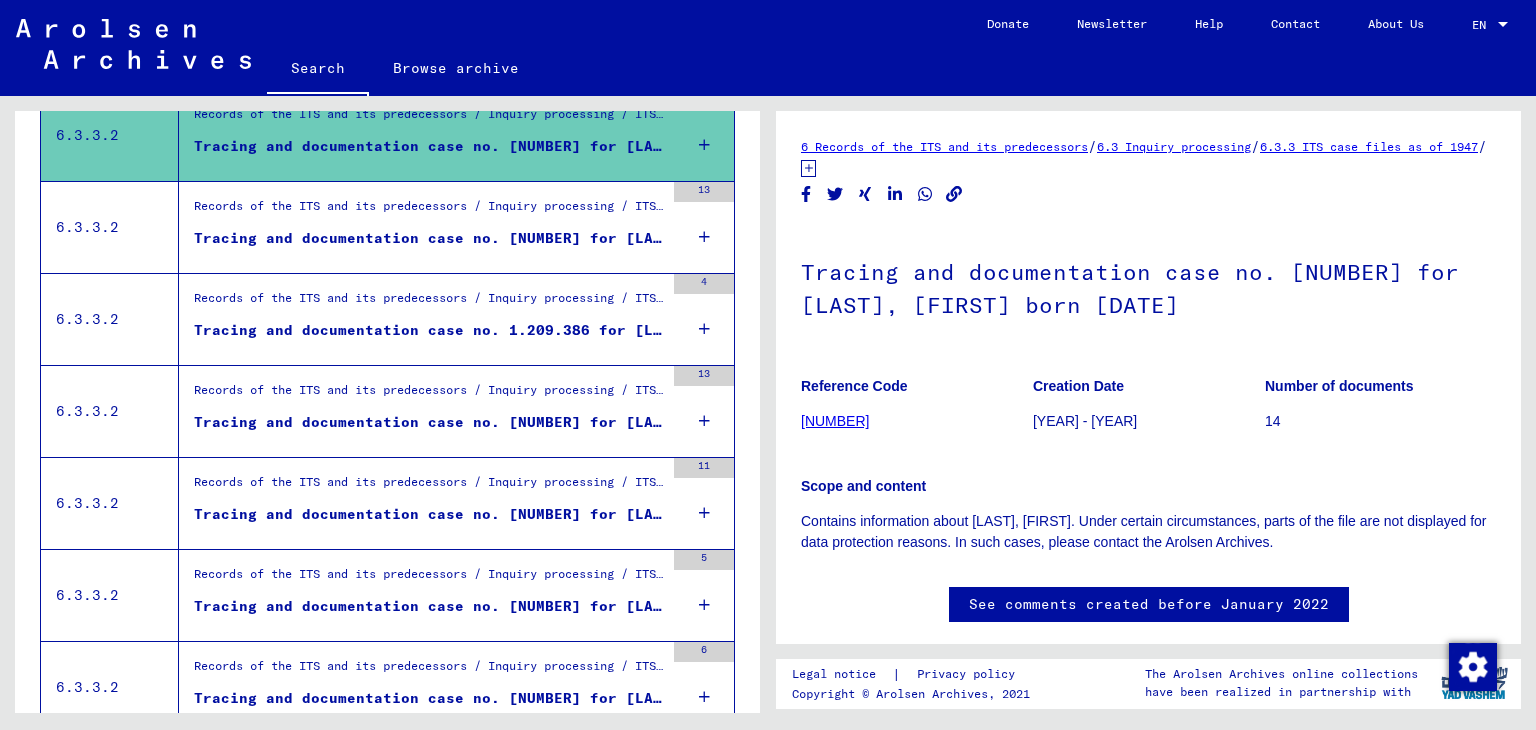 click on "Tracing and documentation case no. [NUMBER] for [LAST], [FIRST] born [DATE]" at bounding box center [429, 238] 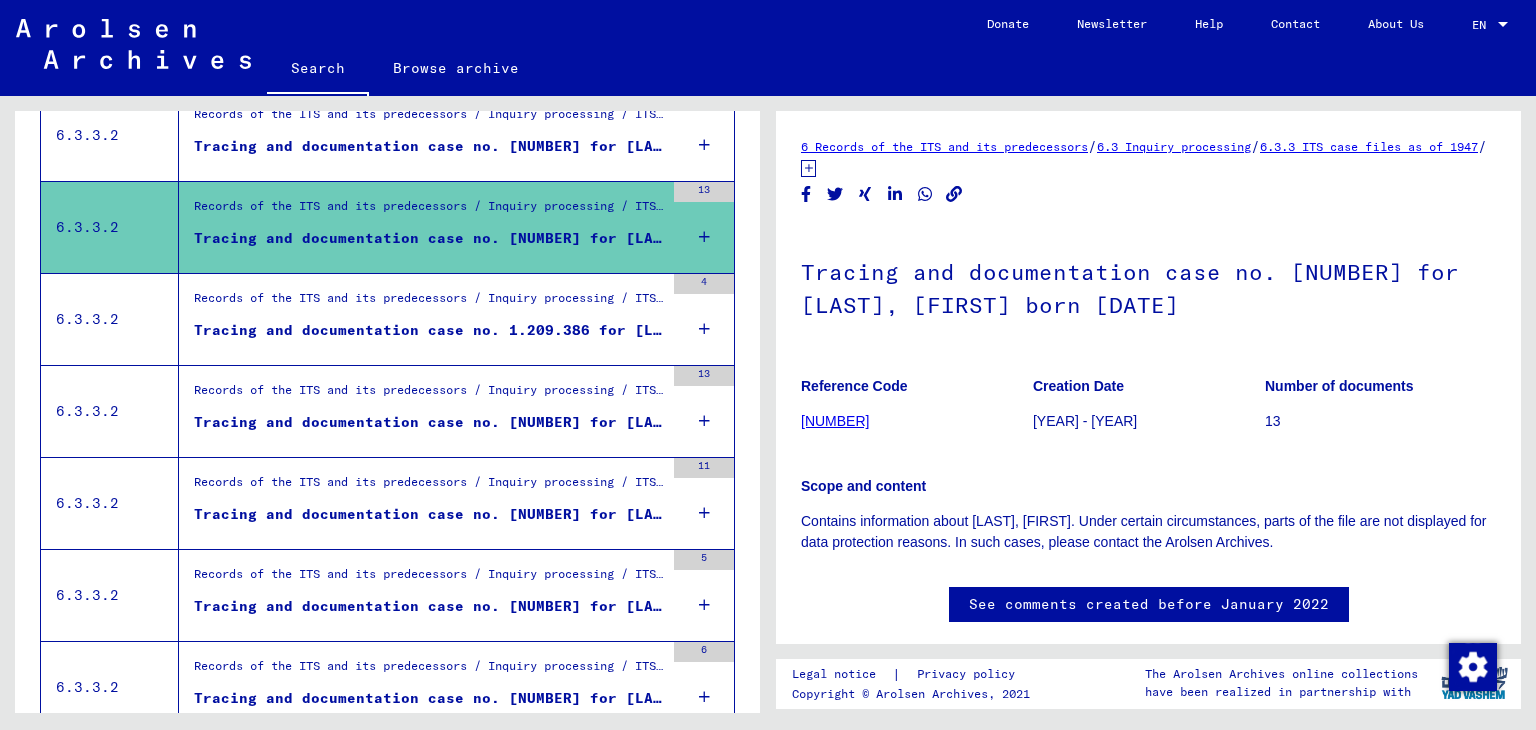 scroll, scrollTop: 0, scrollLeft: 0, axis: both 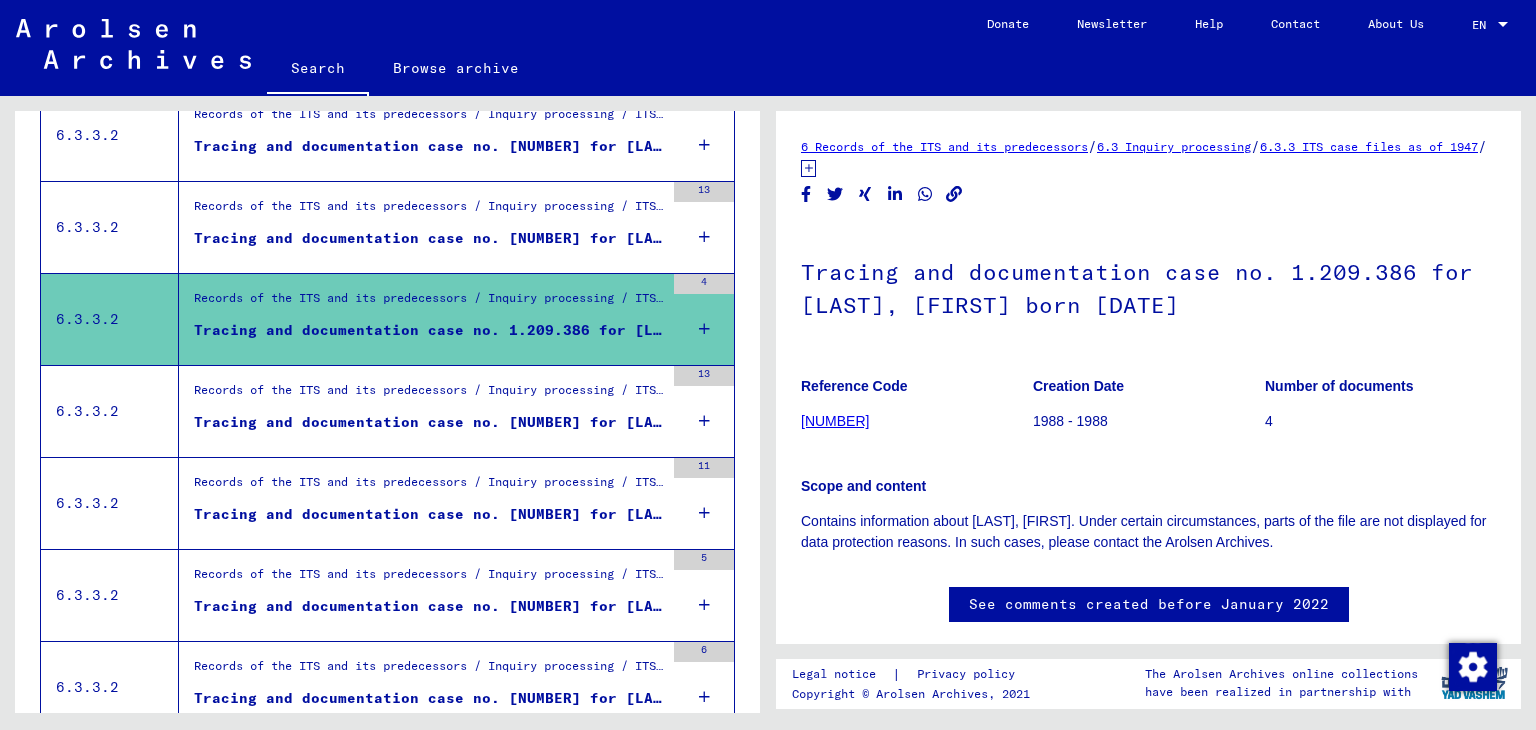 click on "Records of the ITS and its predecessors / Inquiry processing / ITS case files as of 1947 / Repository of T/D cases / Tracing and documentation cases with (T/D) numbers between 1.000.000 and 1.249.999 / Tracing and documentation cases with (T/D) numbers between 1.210.000 and 1.210.499" at bounding box center (429, 395) 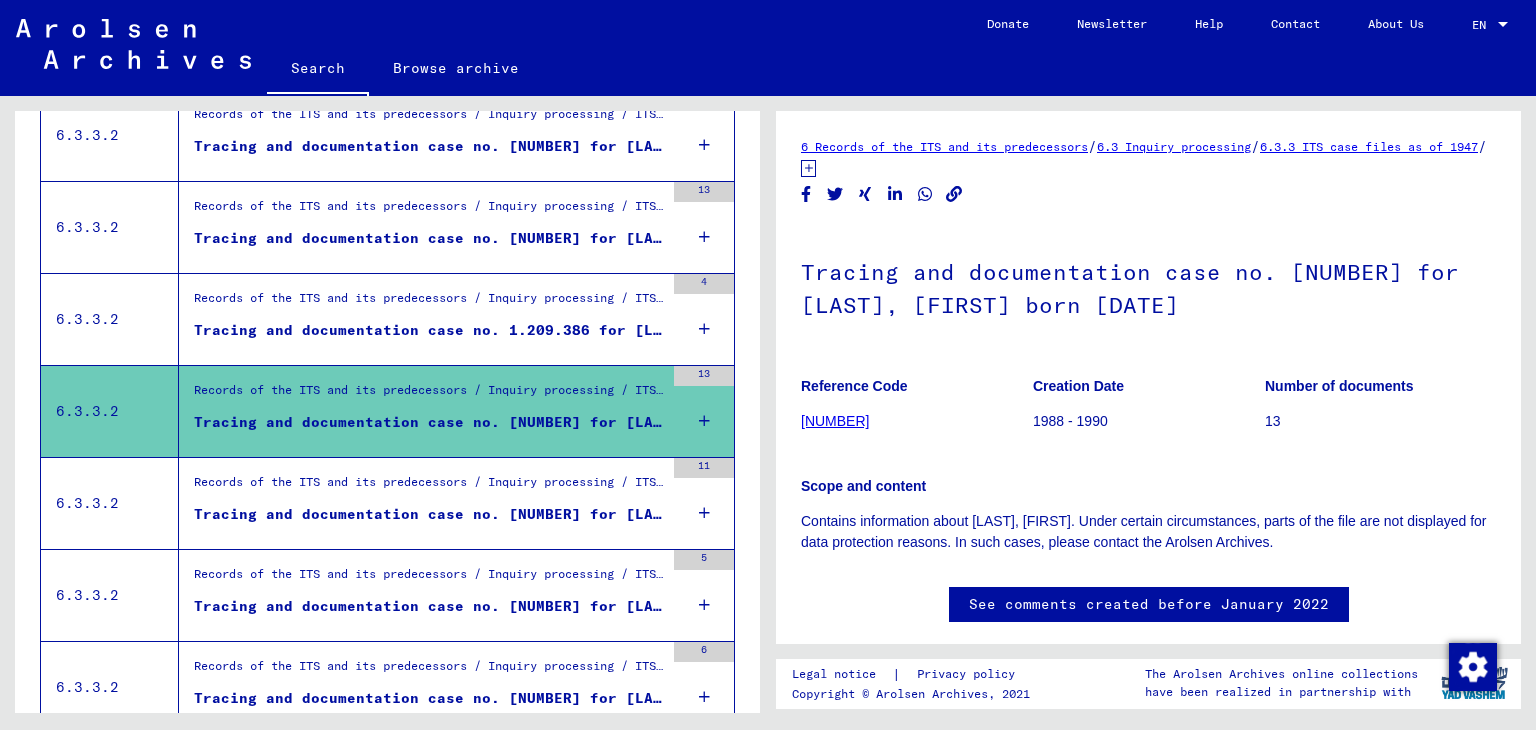 scroll, scrollTop: 0, scrollLeft: 0, axis: both 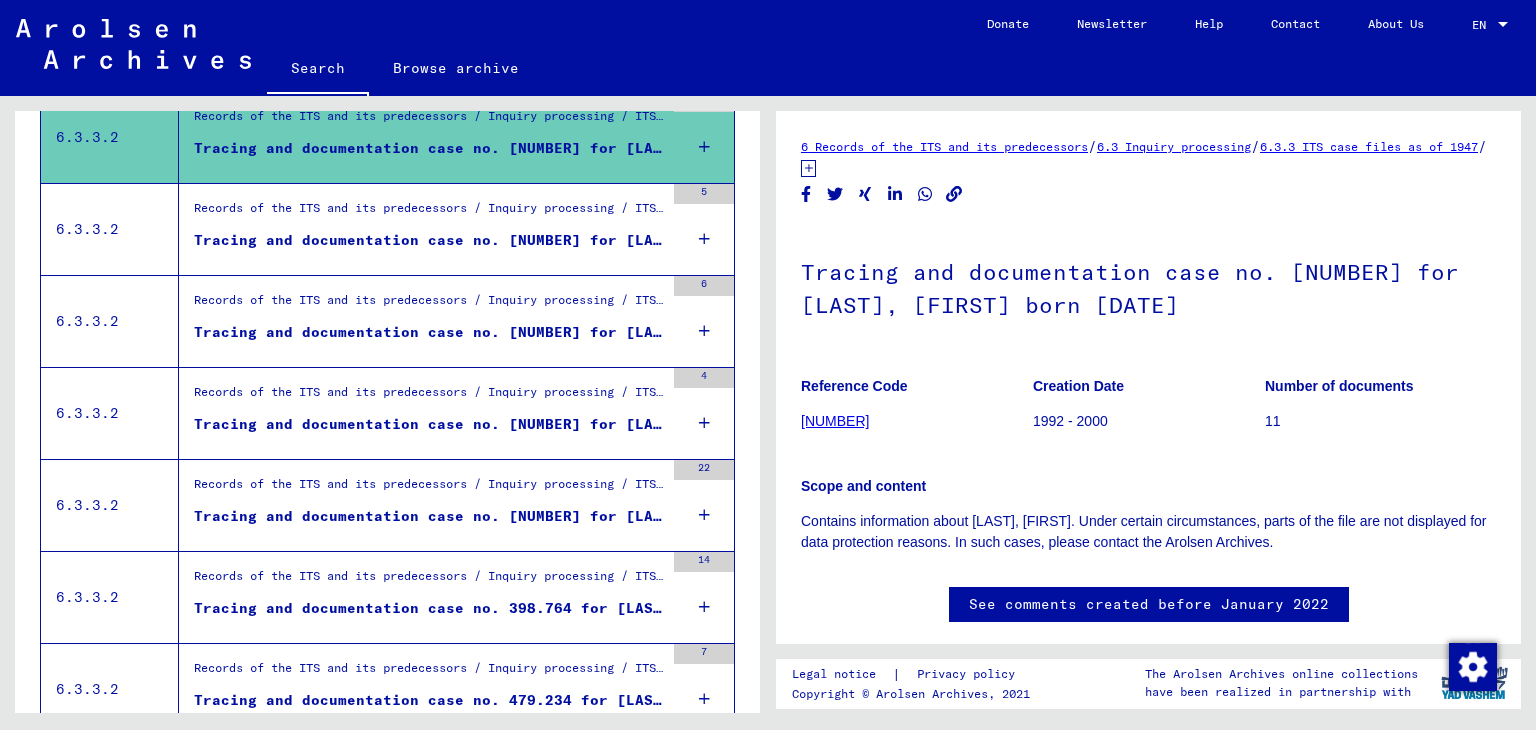 click on "Tracing and documentation case no. [NUMBER] for [LAST], [FIRST] born [DATE]" at bounding box center [429, 240] 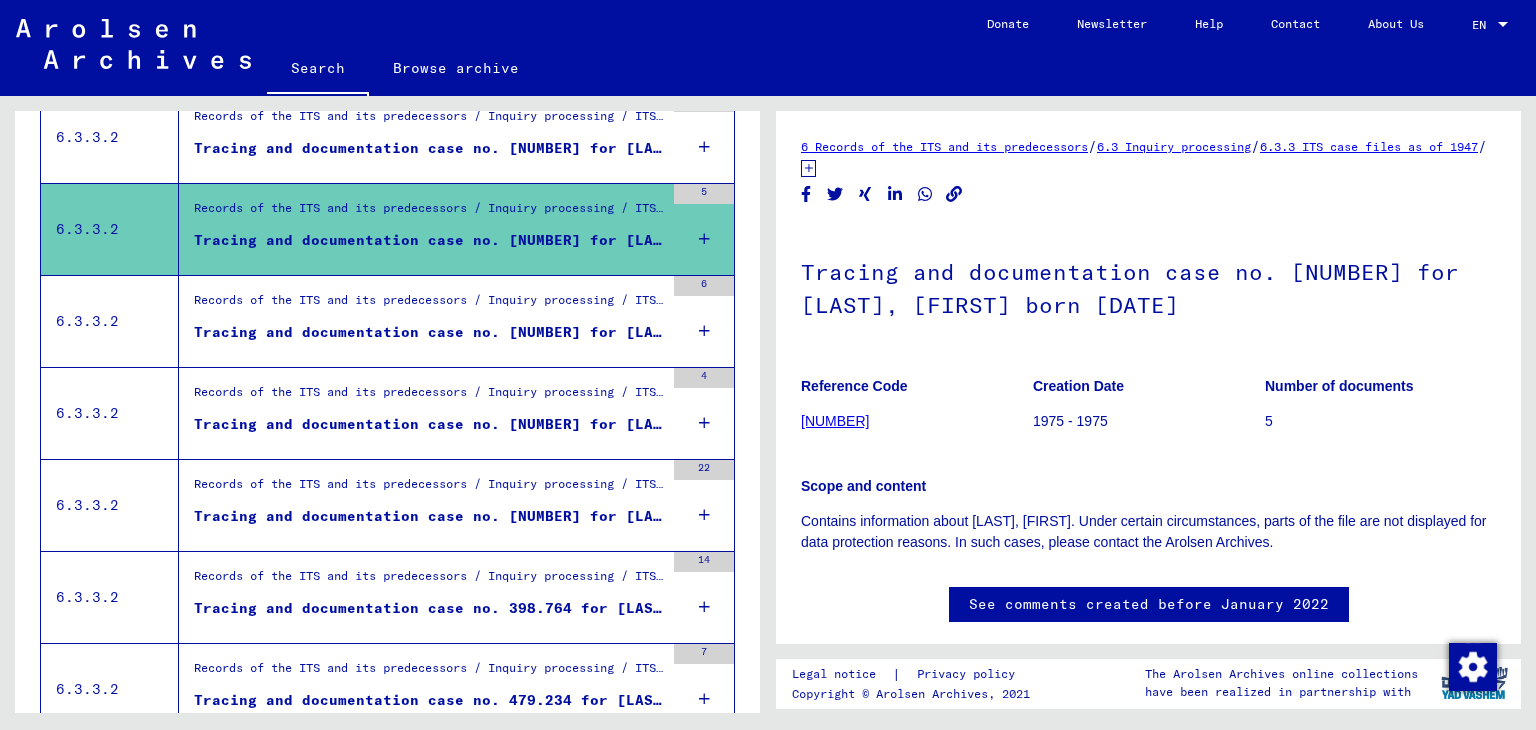 scroll, scrollTop: 0, scrollLeft: 0, axis: both 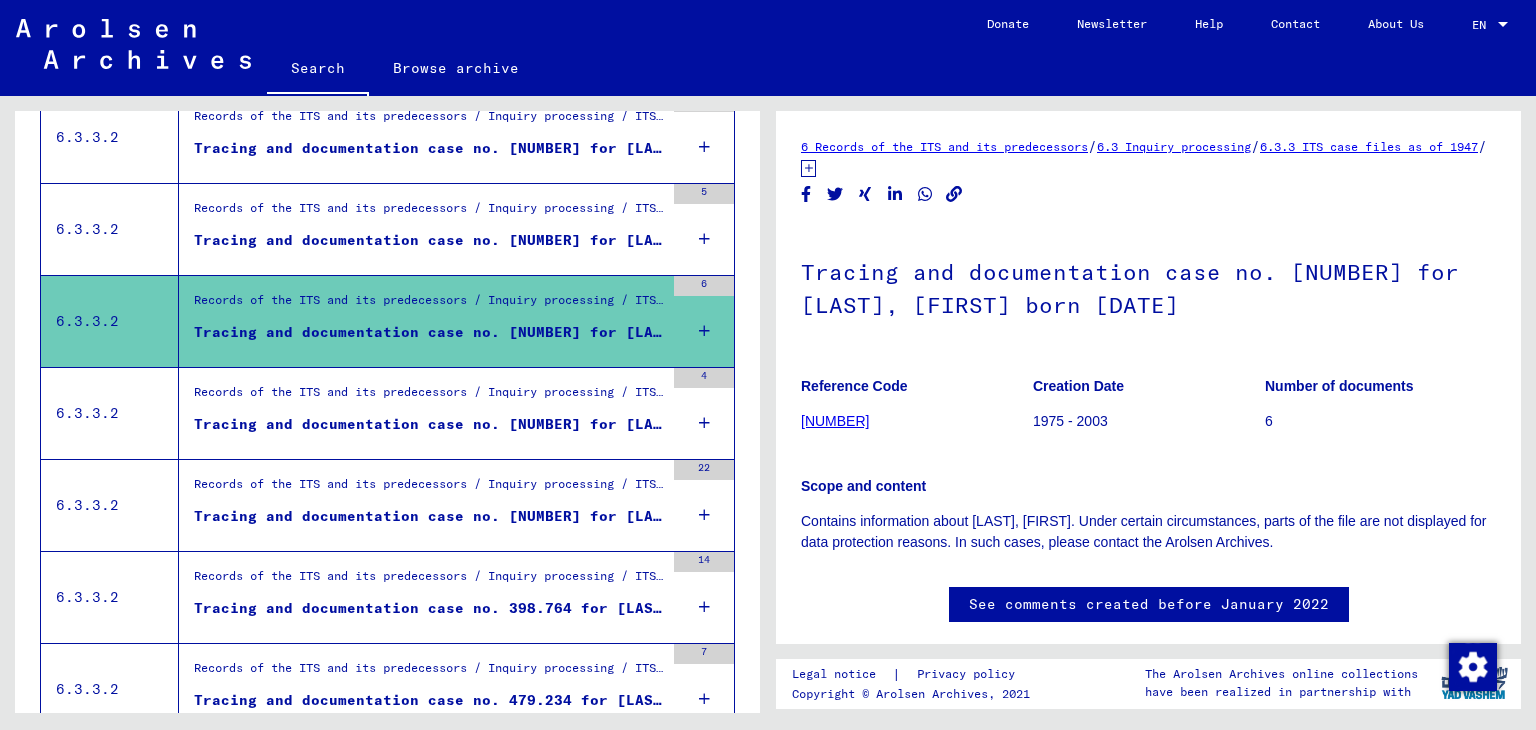 click on "Tracing and documentation case no. [NUMBER] for [LAST], [FIRST] born [DATE]" at bounding box center (429, 424) 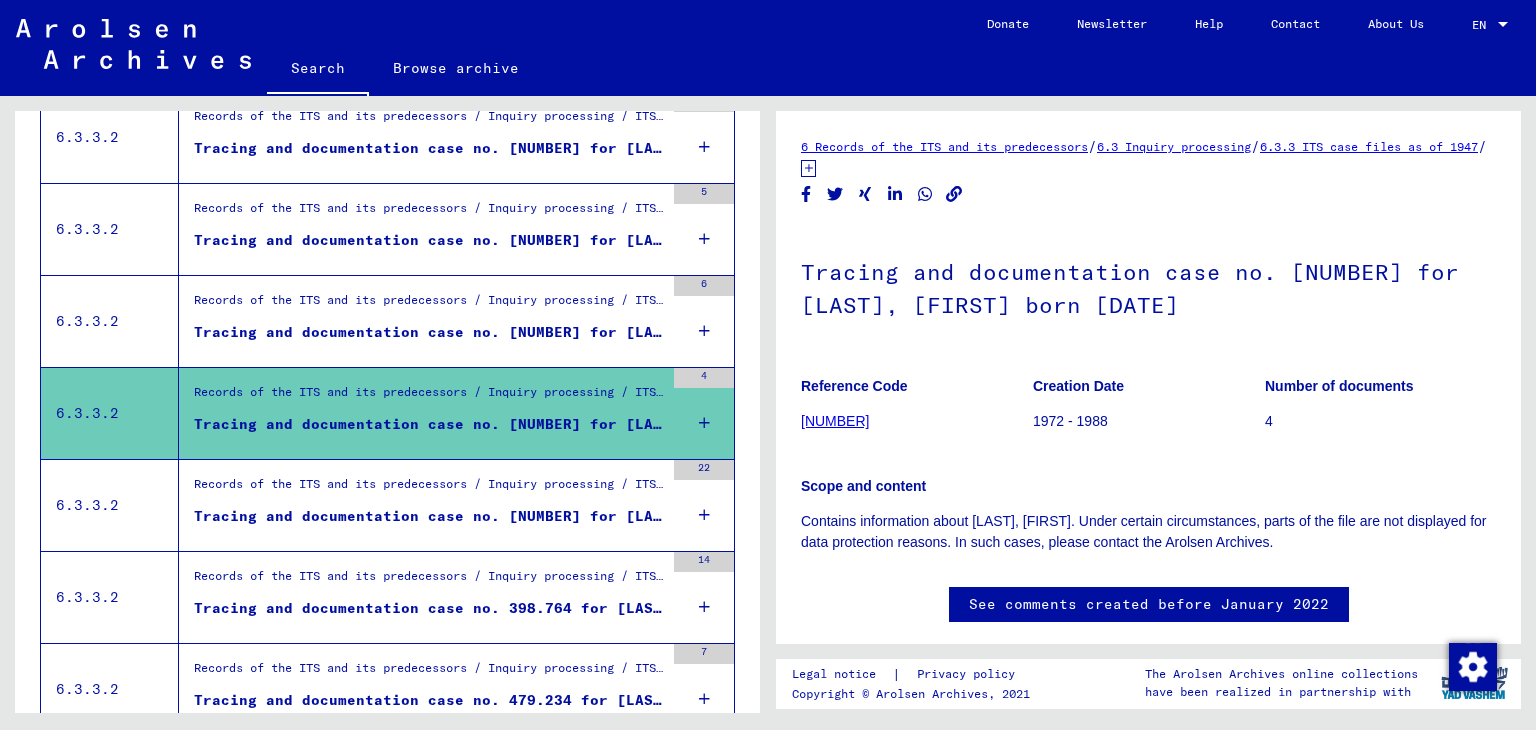 scroll, scrollTop: 0, scrollLeft: 0, axis: both 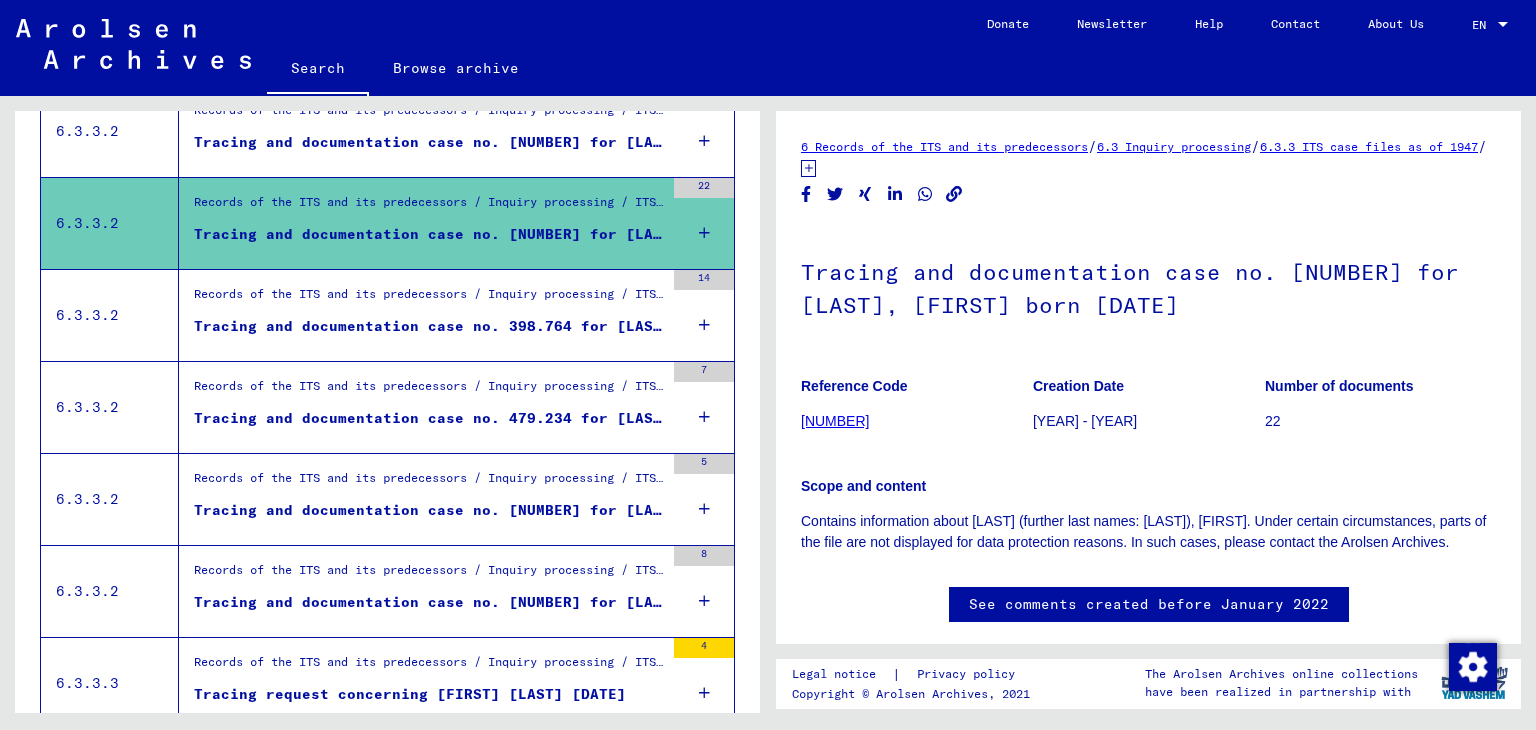 click on "Tracing and documentation case no. 398.764 for [LAST], [FIRST] born [DATE] or [DATE]" at bounding box center [429, 326] 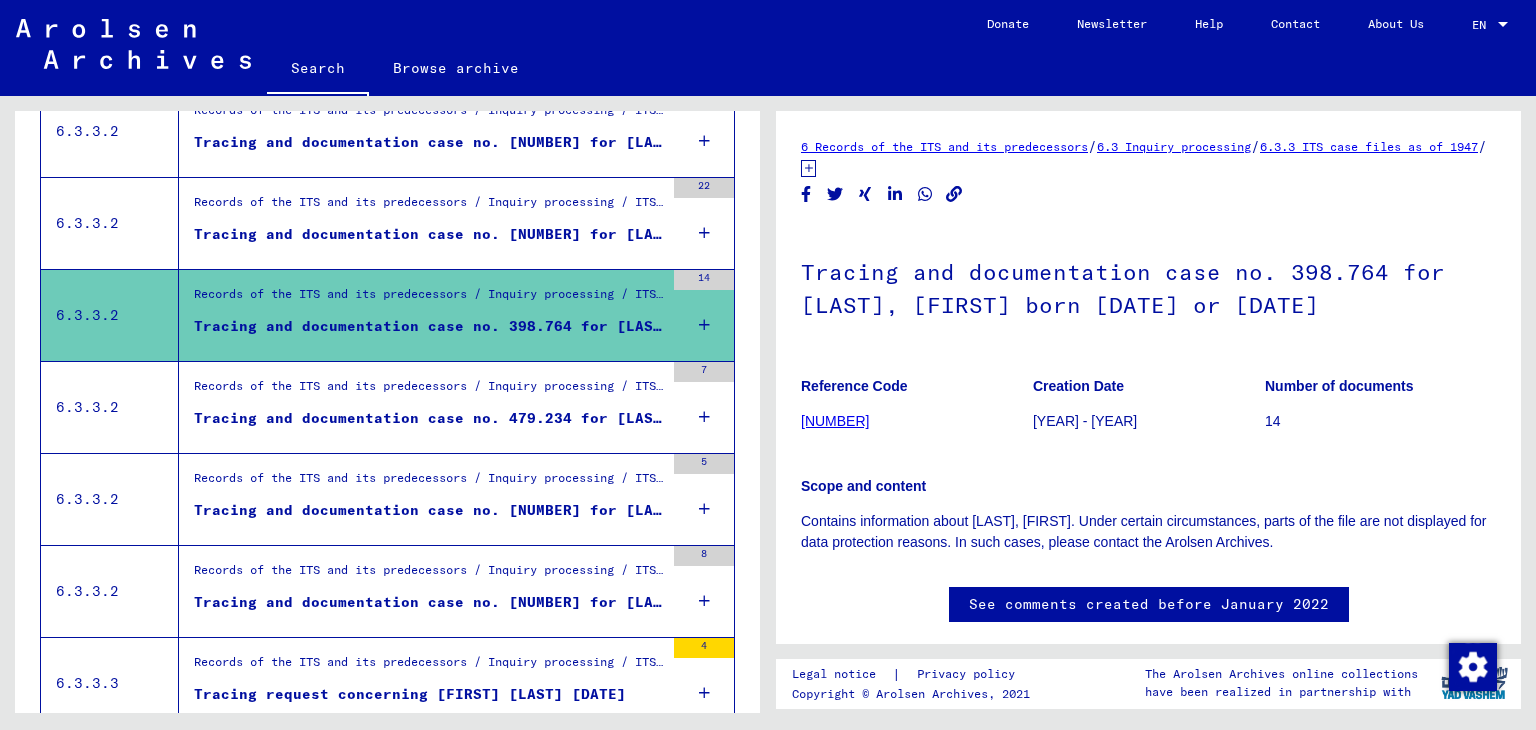click on "Tracing and documentation case no. 479.234 for [LAST], [FIRST] born [DATE]" at bounding box center [429, 418] 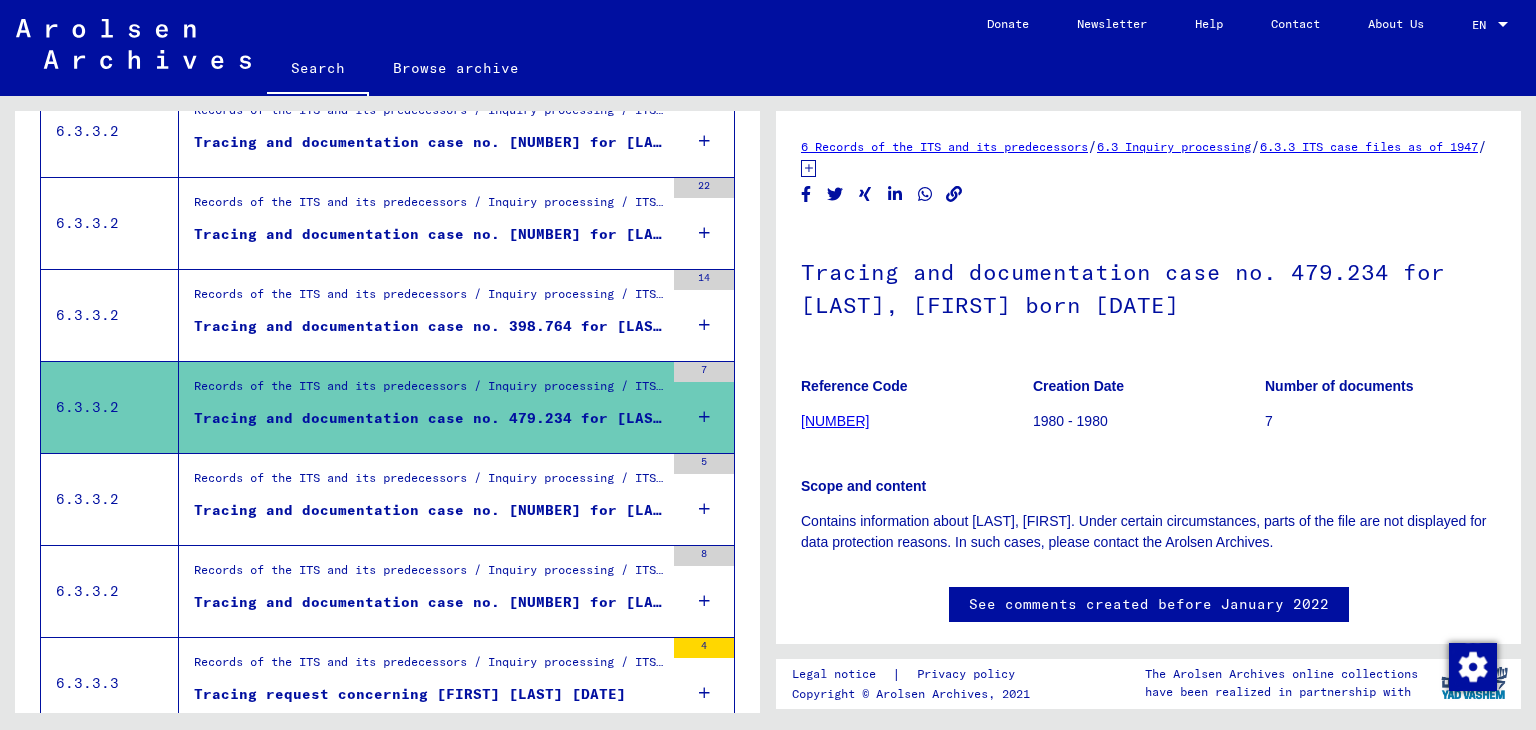 click on "Tracing and documentation case no. [NUMBER] for [LAST], [FIRST] born [DATE]" at bounding box center [429, 510] 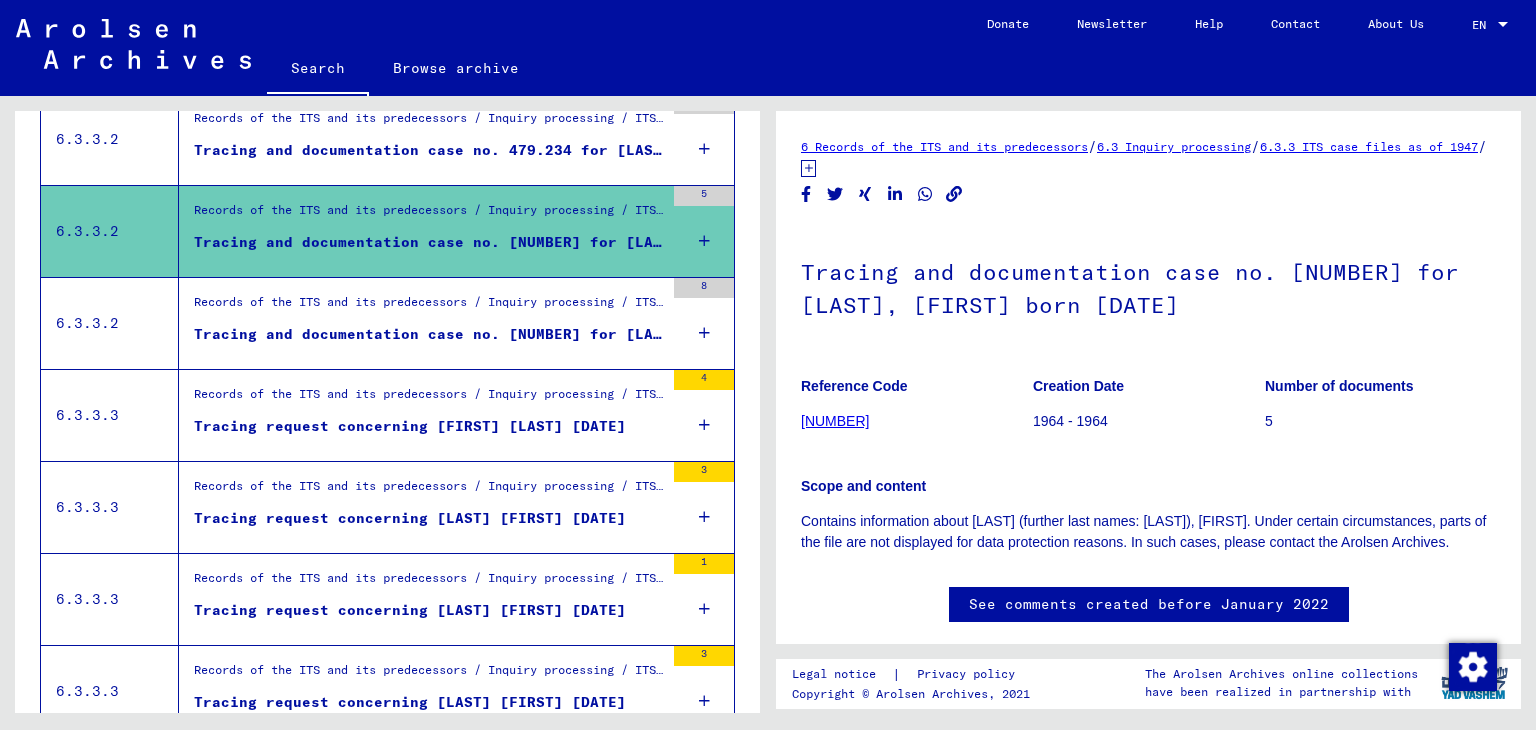 click on "Tracing and documentation case no. [NUMBER] for [LAST], [FIRST] born [DATE]" at bounding box center [429, 334] 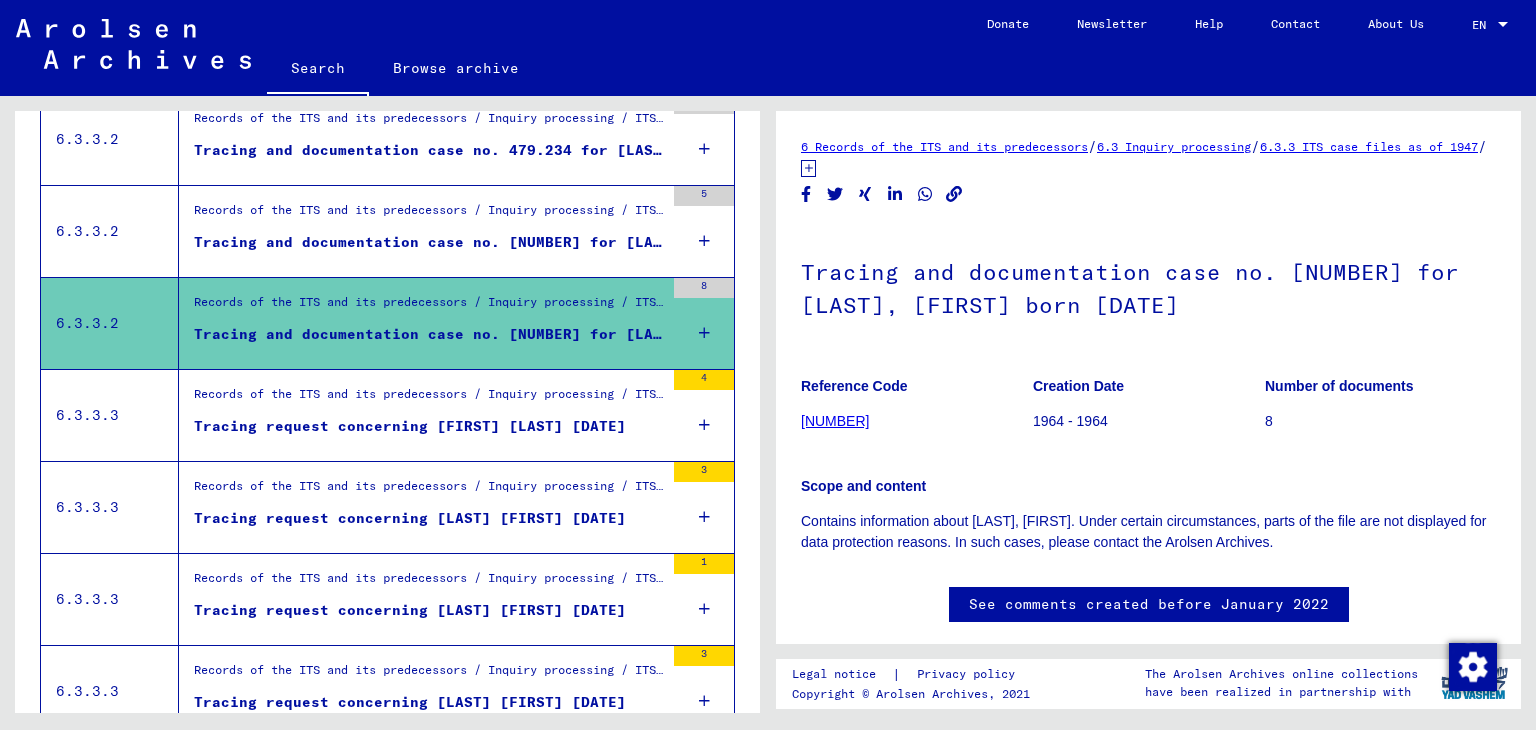 click on "Records of the ITS and its predecessors / Inquiry processing / ITS case files as of 1947 / Deposit of negatively checked enquiries filed under a "Briefnummer" / Files with "Briefnummer" from B126001 to B126500" at bounding box center (429, 399) 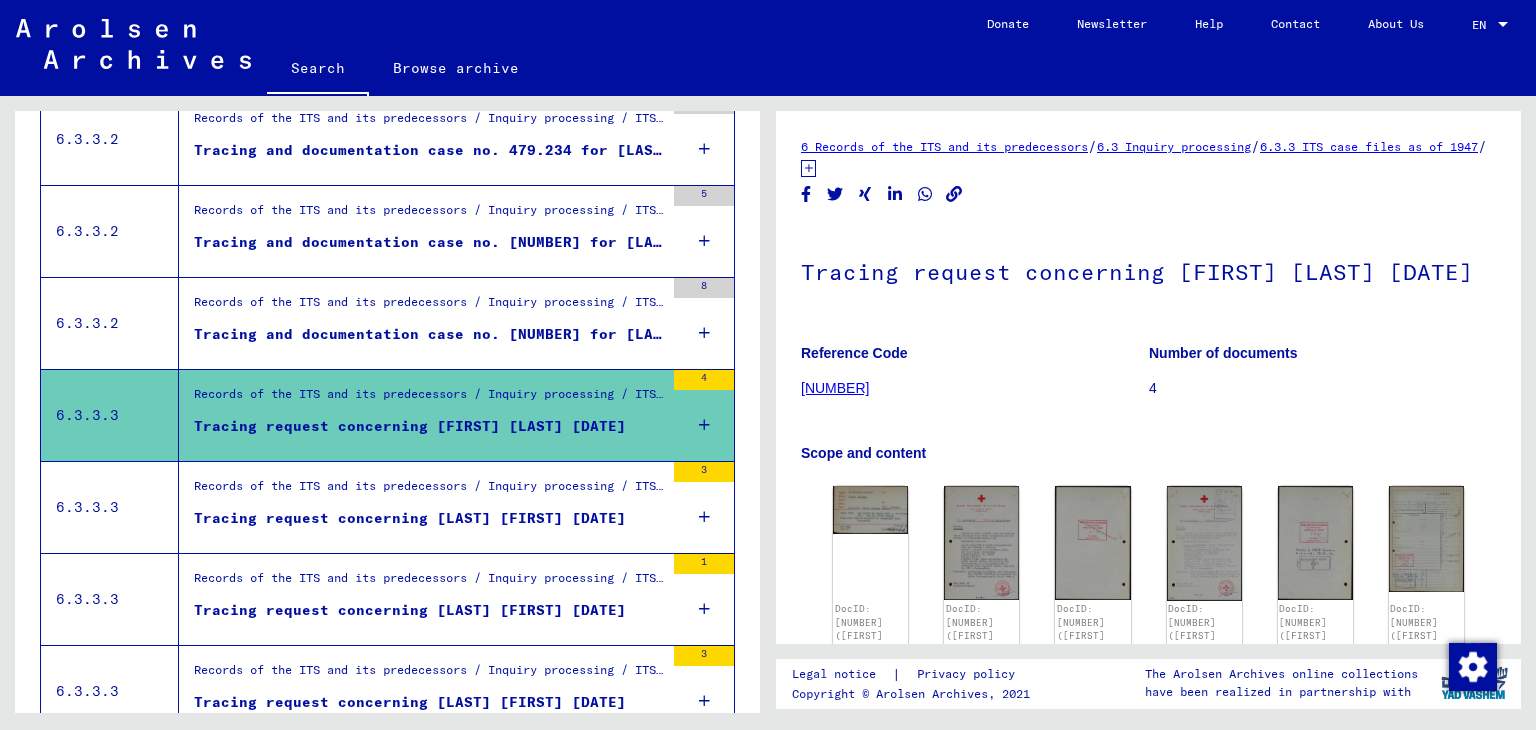 click on "Records of the ITS and its predecessors / Inquiry processing / ITS case files as of 1947 / Deposit of negatively checked enquiries filed under a "Briefnummer" / Files with "Briefnummer" from B126001 to B126500" at bounding box center [429, 491] 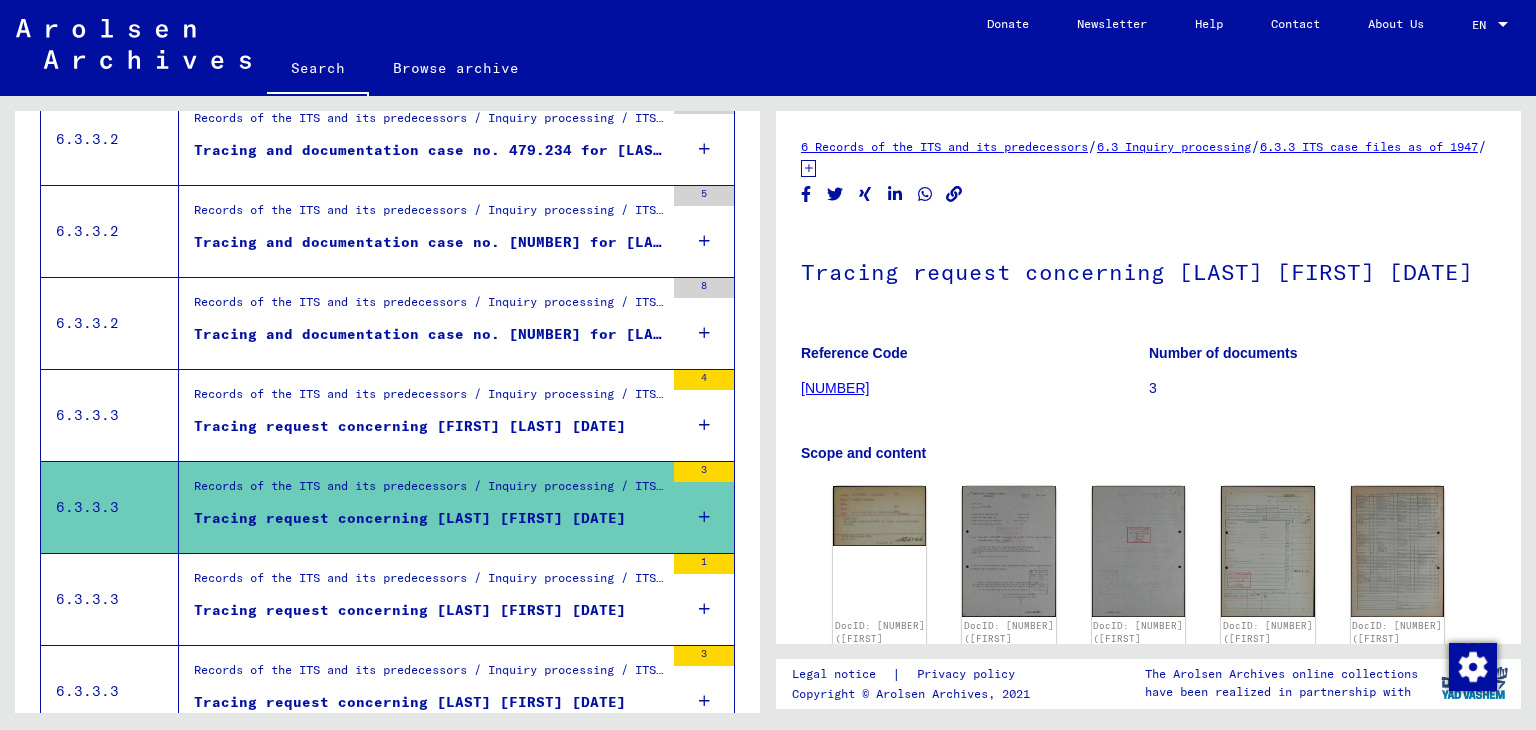 click on "Records of the ITS and its predecessors / Inquiry processing / ITS case files as of 1947 / Deposit of negatively checked enquiries filed under a "Briefnummer" / Files with "Briefnummer" from B103001 to B103500" at bounding box center [429, 583] 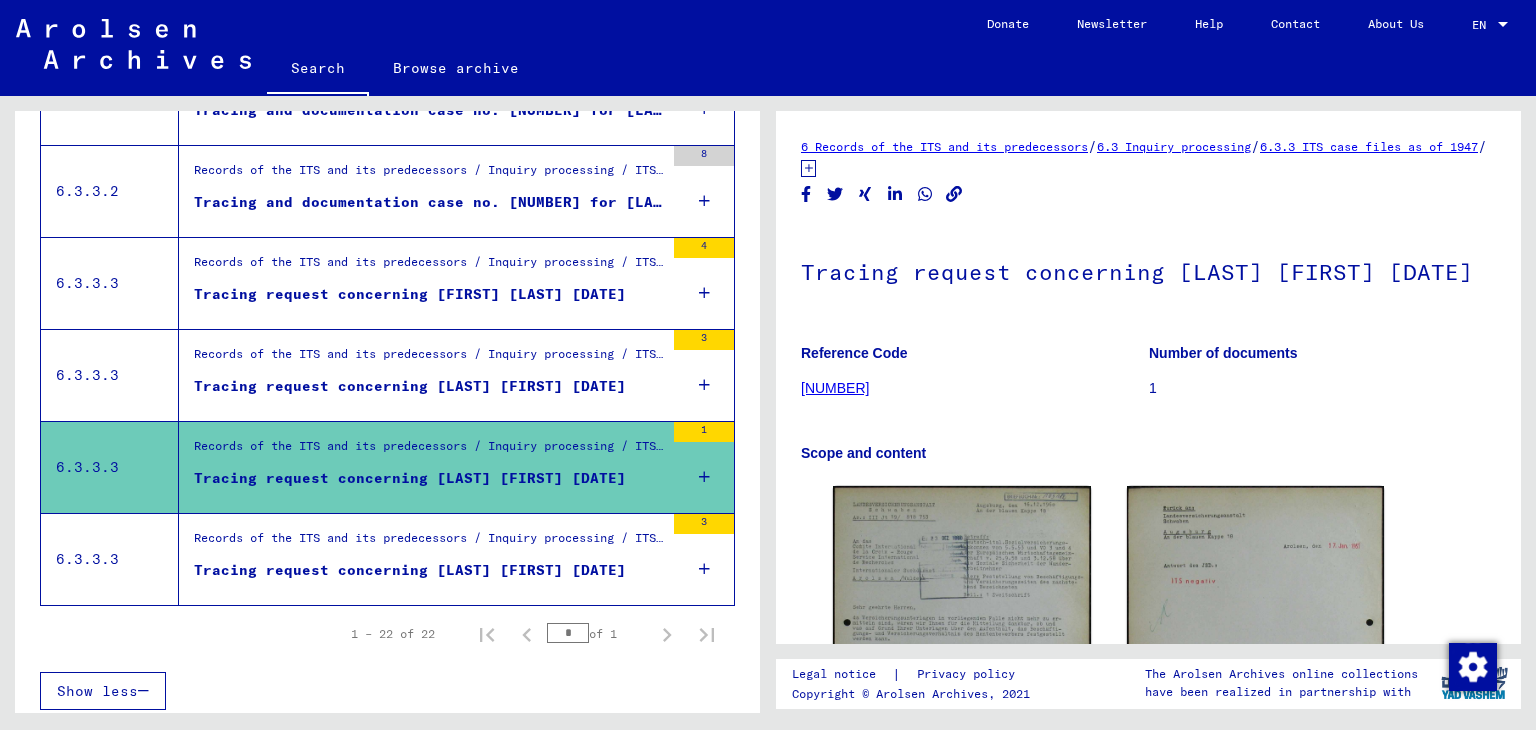 click on "Tracing request concerning [LAST] [FIRST] [DATE]" at bounding box center [410, 570] 